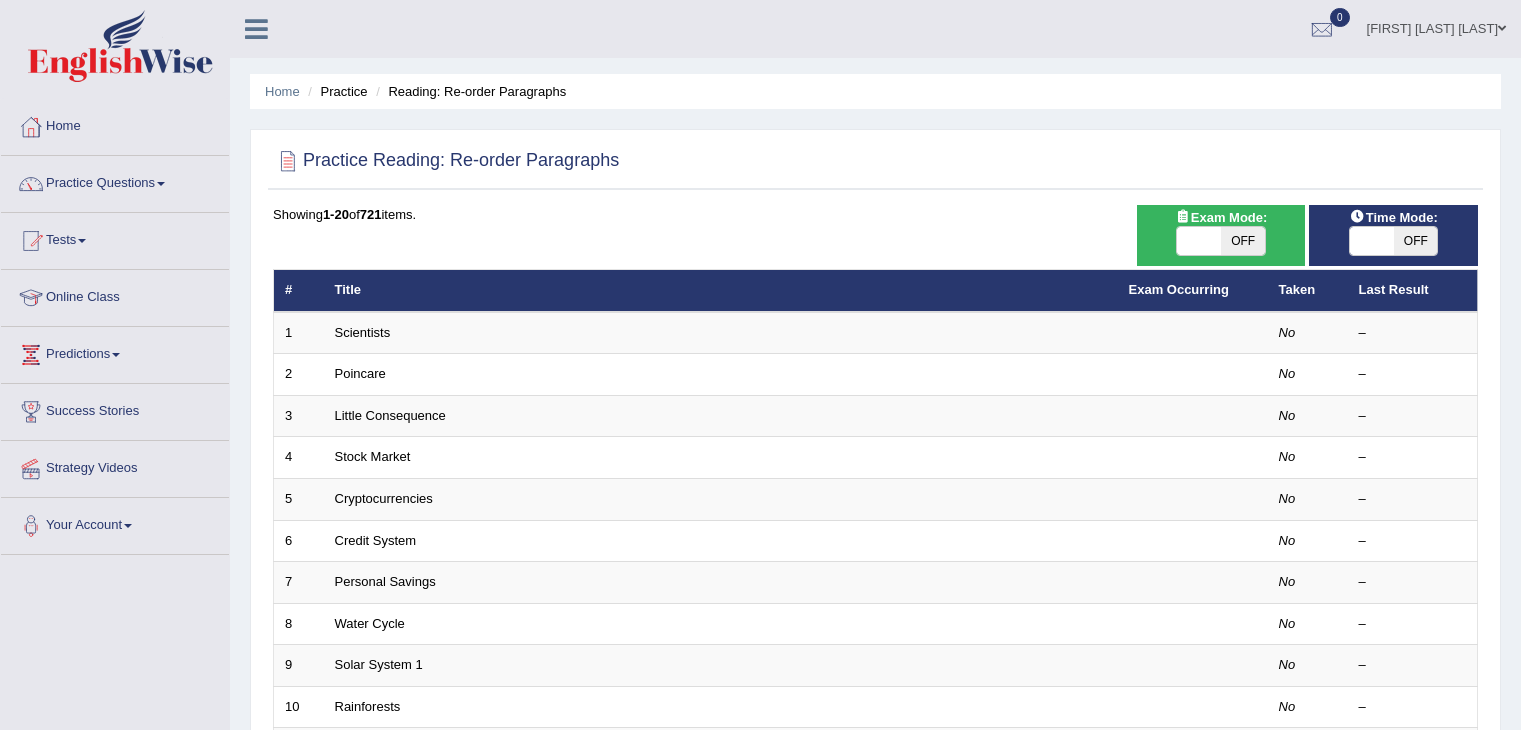 scroll, scrollTop: 0, scrollLeft: 0, axis: both 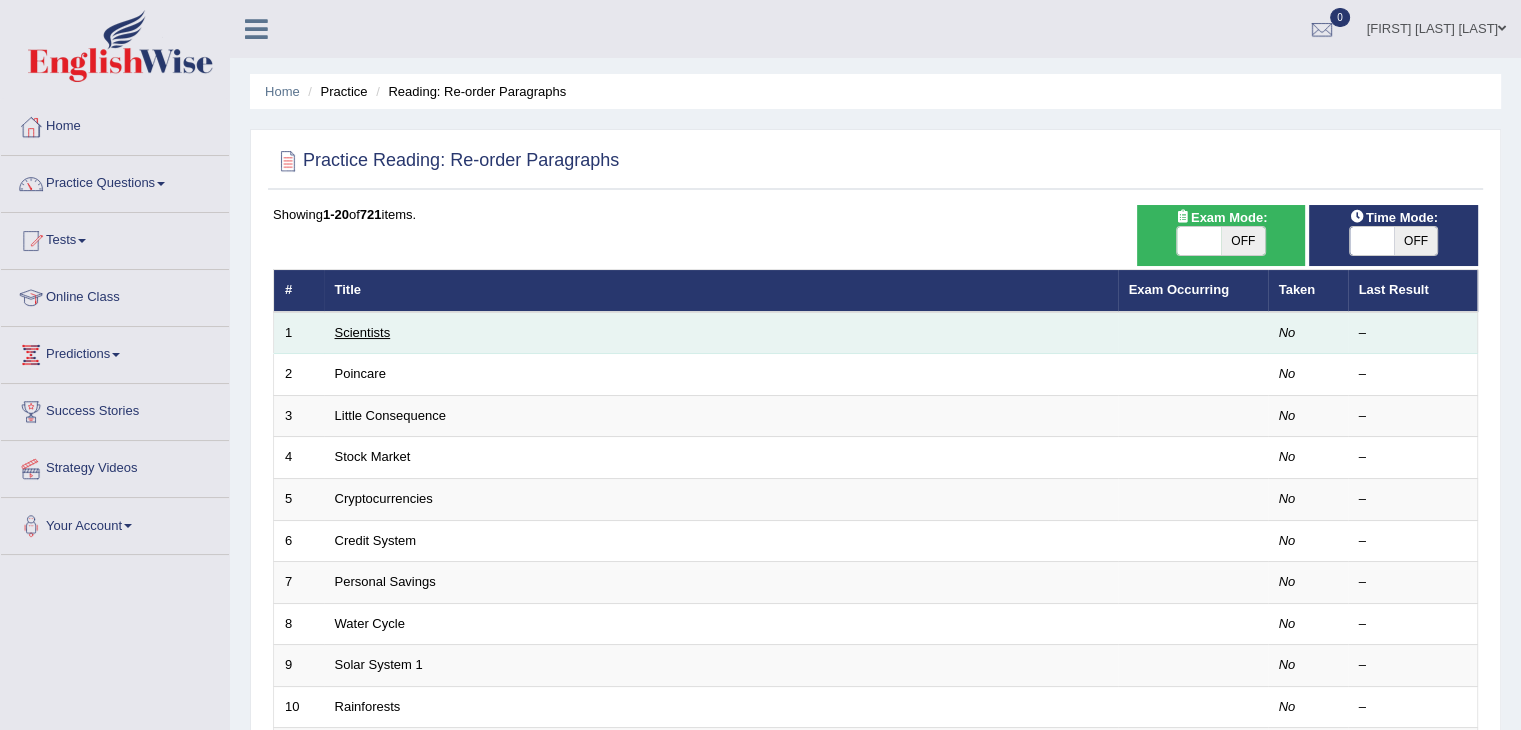 click on "Scientists" at bounding box center [363, 332] 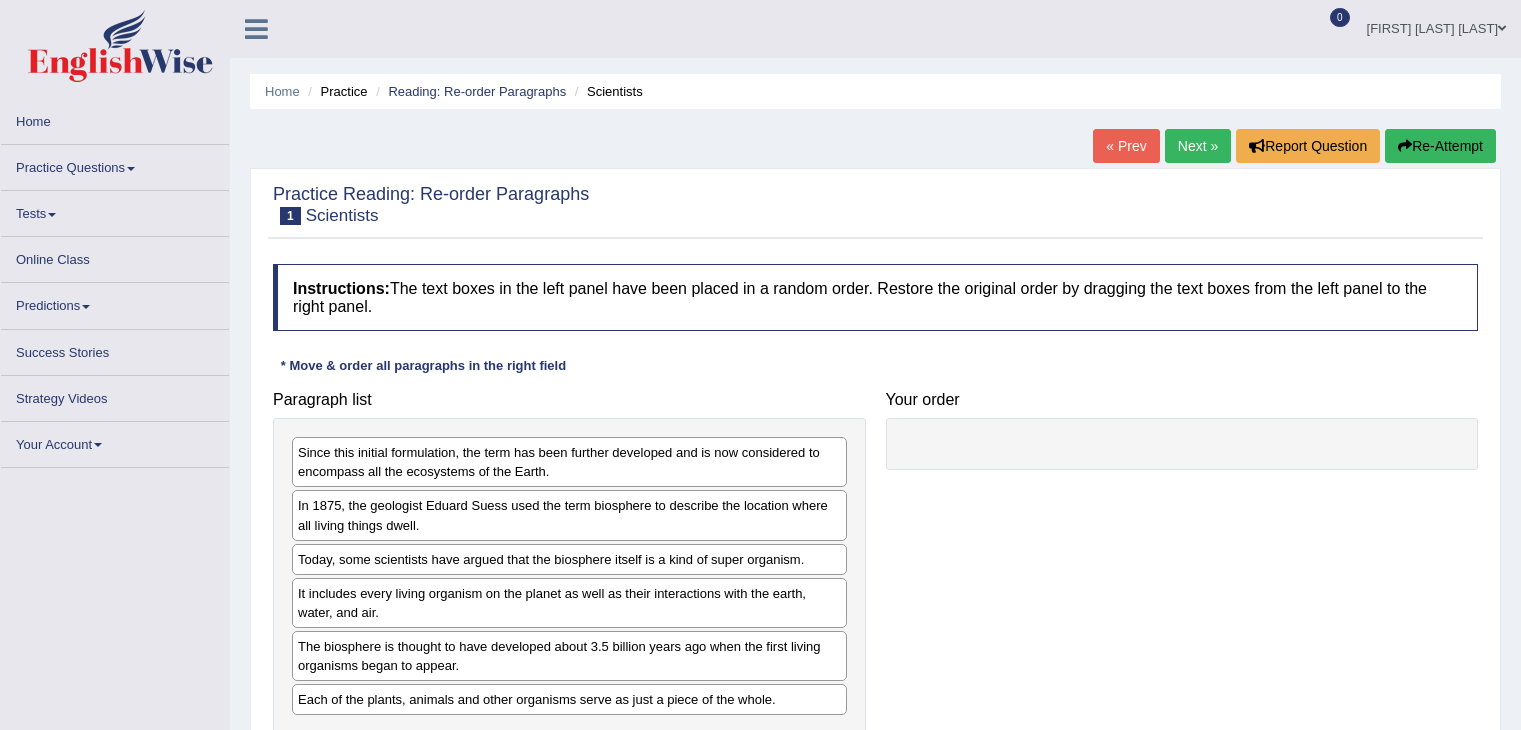 scroll, scrollTop: 100, scrollLeft: 0, axis: vertical 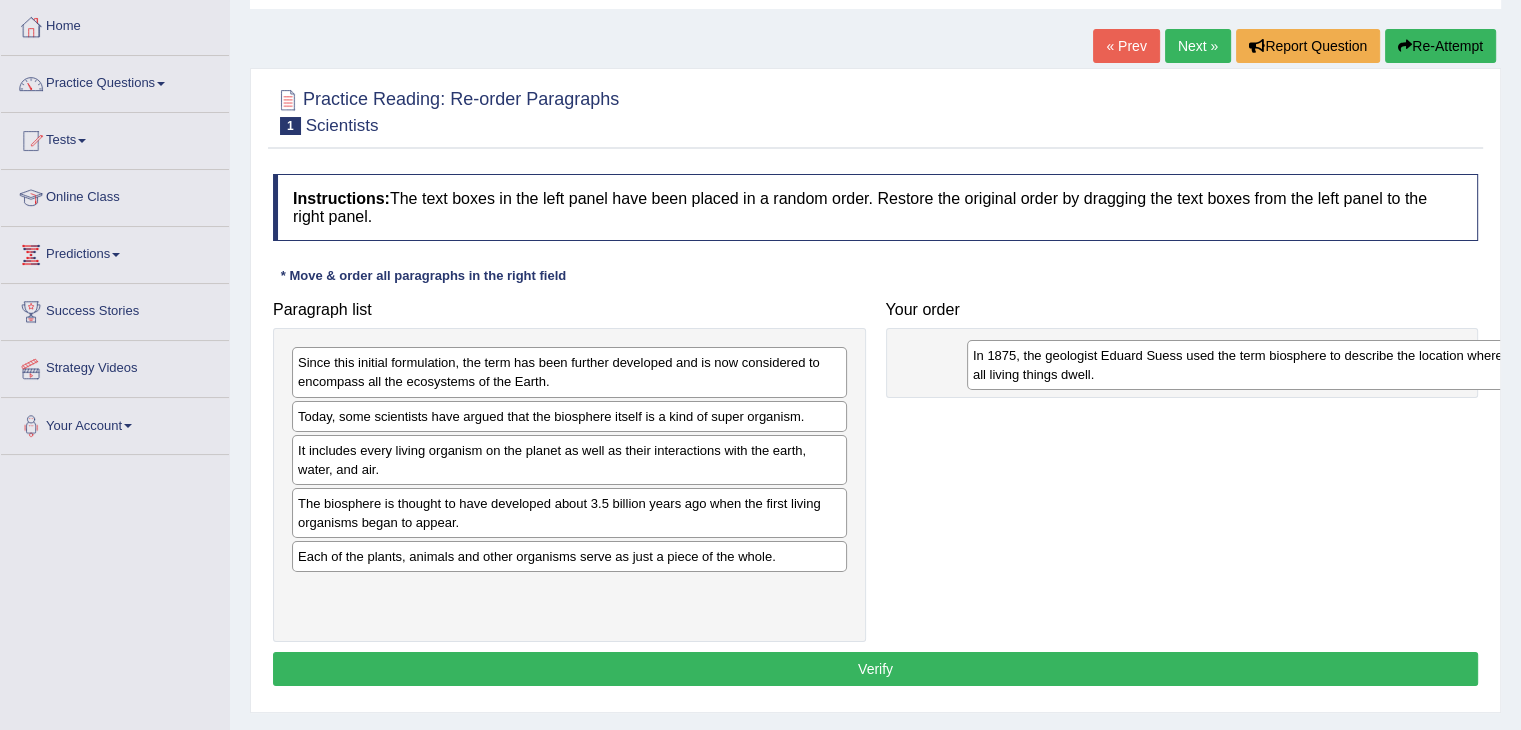 drag, startPoint x: 416, startPoint y: 438, endPoint x: 1091, endPoint y: 378, distance: 677.66144 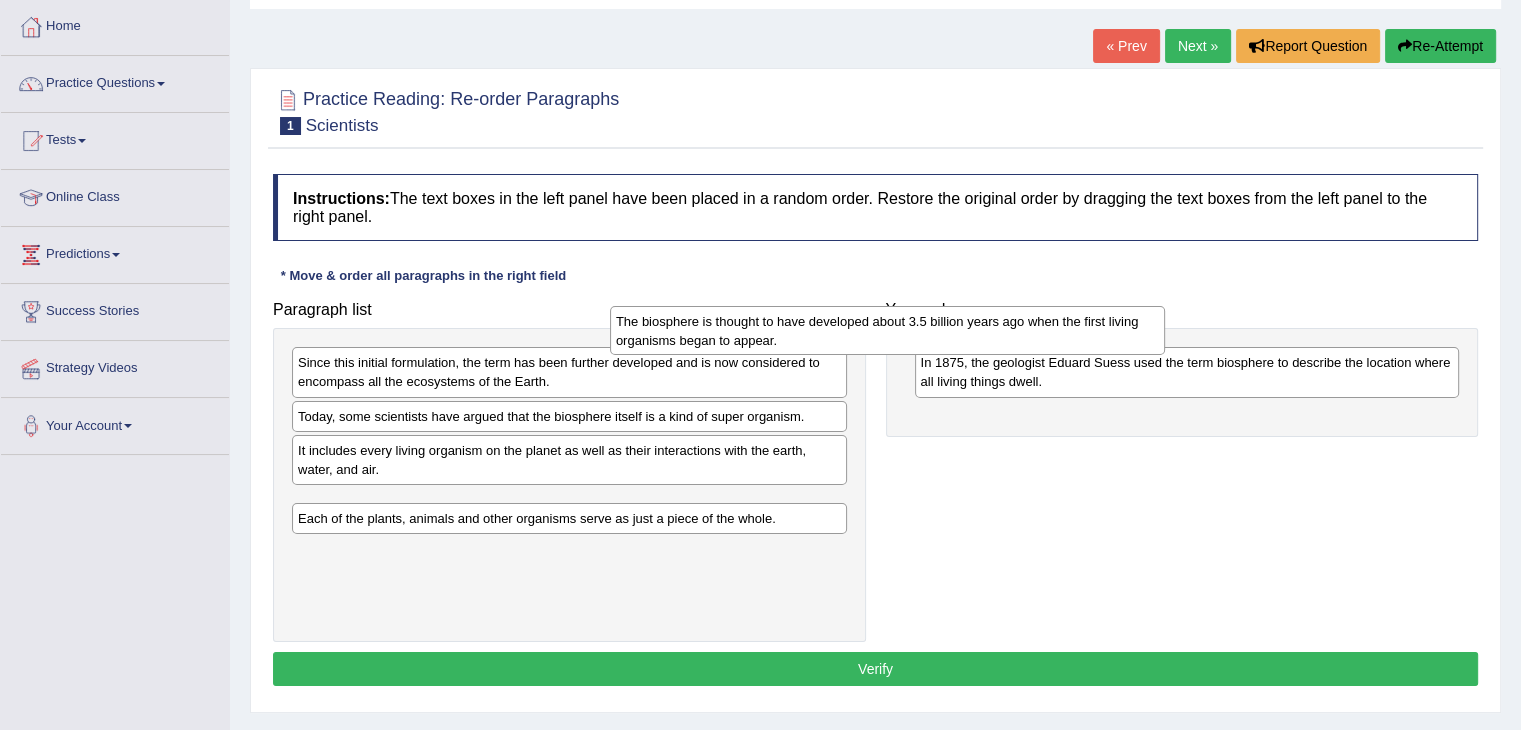drag, startPoint x: 777, startPoint y: 530, endPoint x: 1138, endPoint y: 349, distance: 403.83414 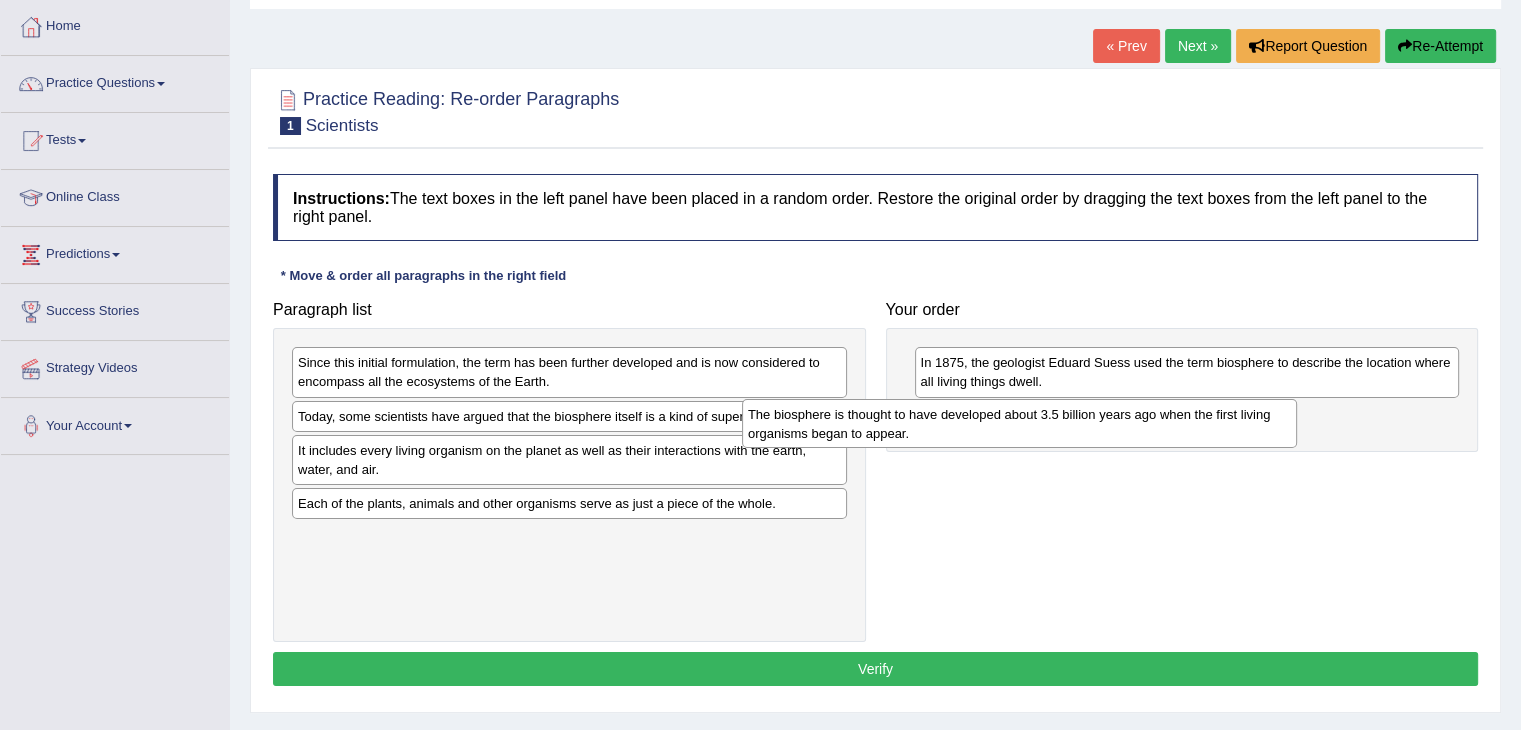 drag, startPoint x: 735, startPoint y: 505, endPoint x: 1225, endPoint y: 413, distance: 498.56192 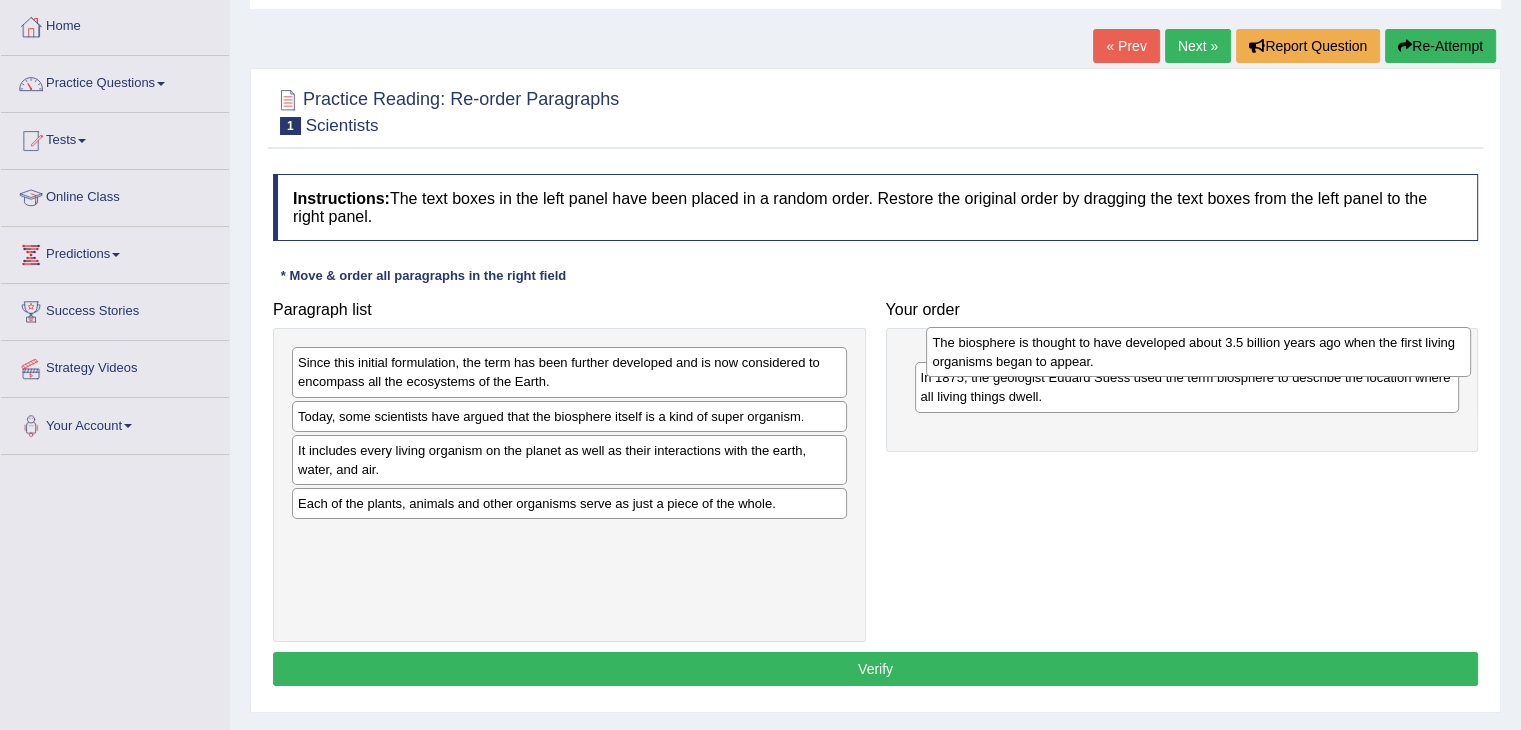 drag, startPoint x: 1189, startPoint y: 422, endPoint x: 1199, endPoint y: 345, distance: 77.64664 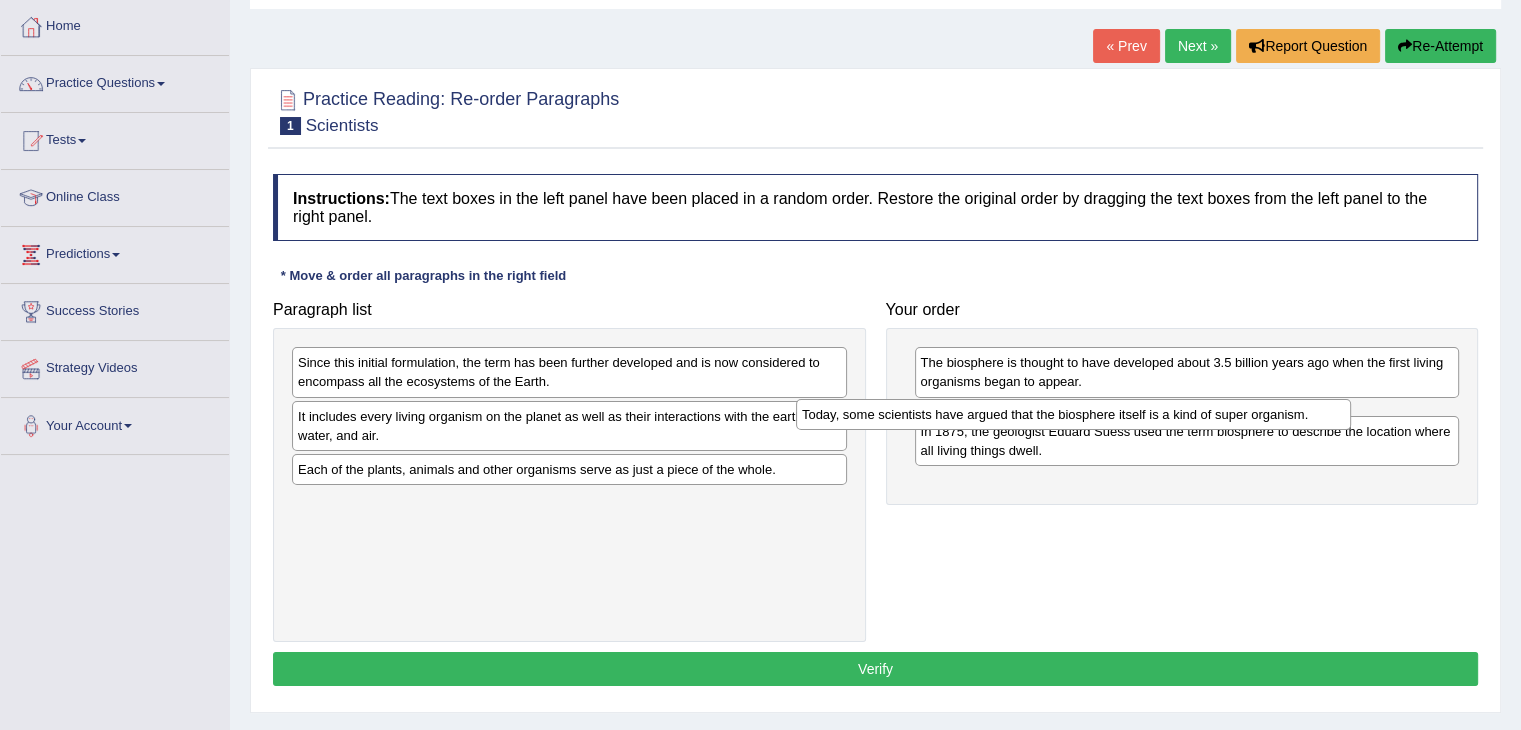 drag, startPoint x: 515, startPoint y: 417, endPoint x: 1036, endPoint y: 416, distance: 521.001 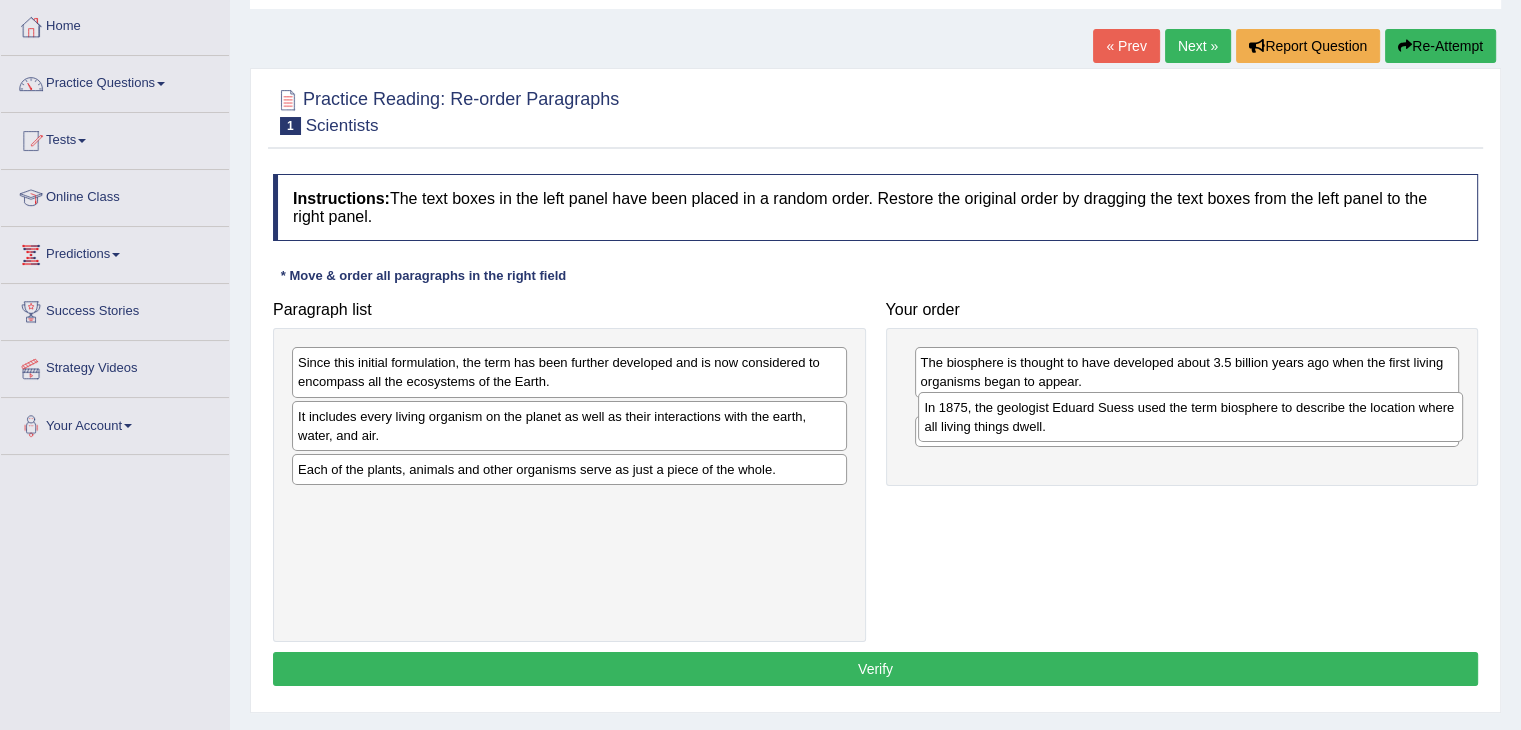 drag, startPoint x: 1118, startPoint y: 455, endPoint x: 1122, endPoint y: 413, distance: 42.190044 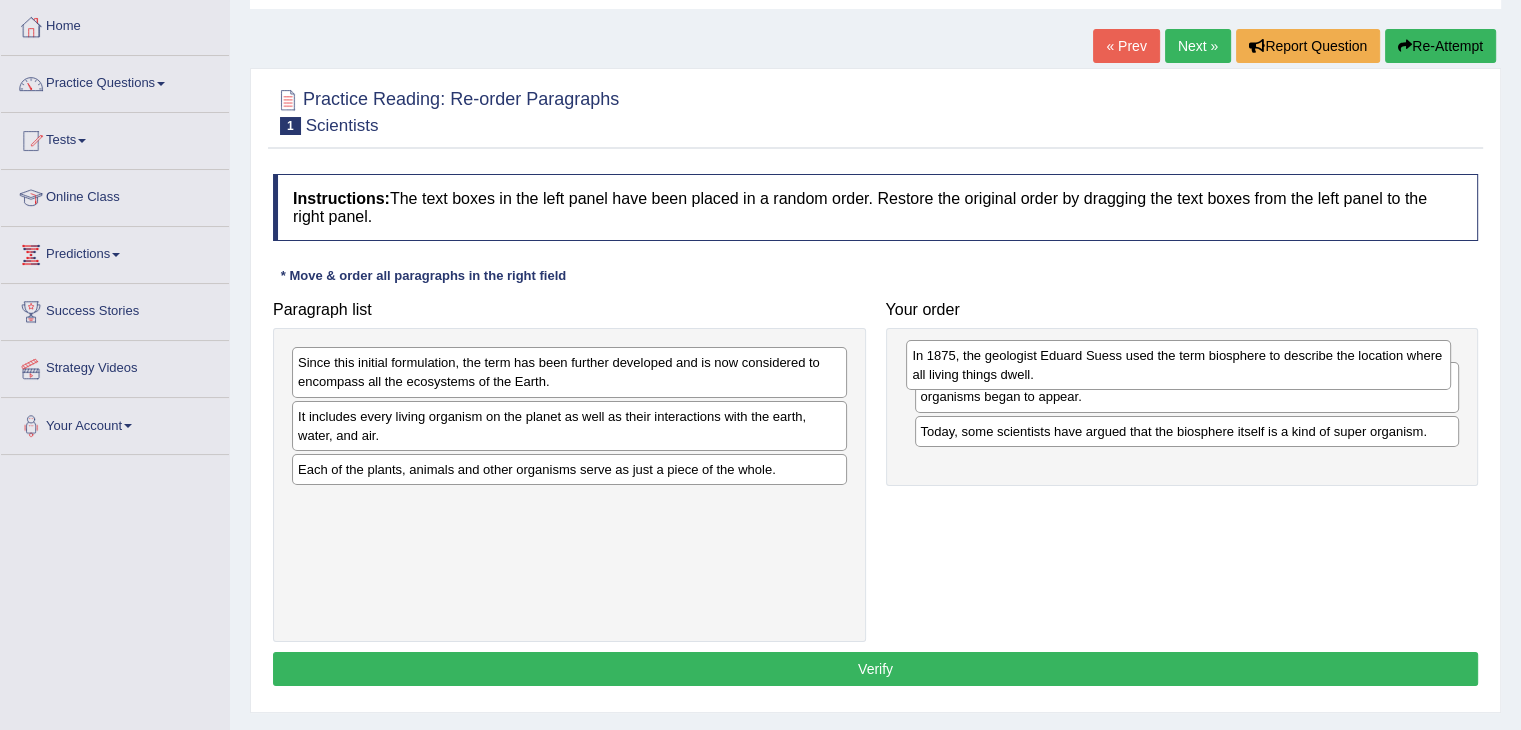 drag, startPoint x: 1112, startPoint y: 421, endPoint x: 1104, endPoint y: 361, distance: 60.530983 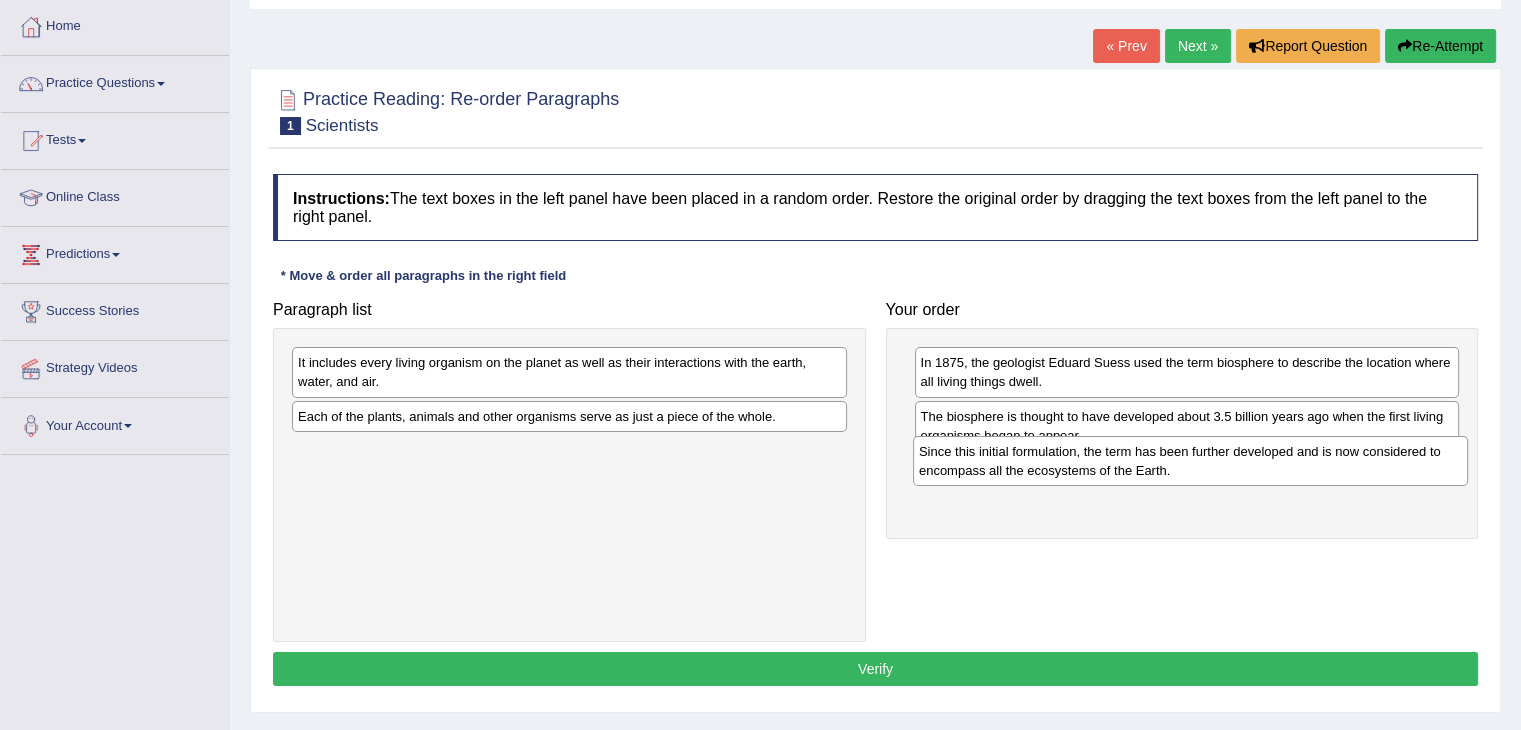 drag, startPoint x: 663, startPoint y: 392, endPoint x: 1284, endPoint y: 481, distance: 627.3452 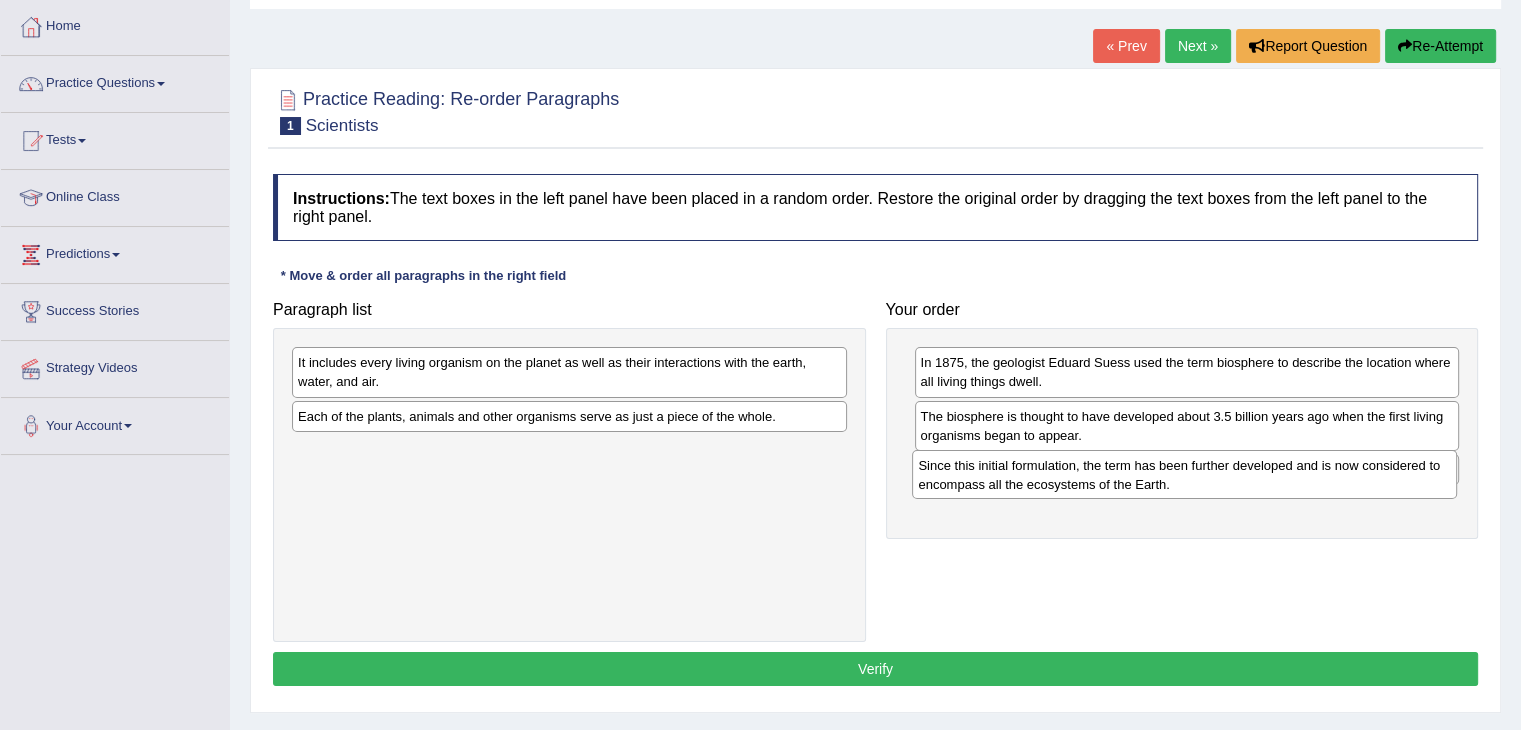 drag, startPoint x: 1282, startPoint y: 527, endPoint x: 1279, endPoint y: 484, distance: 43.104523 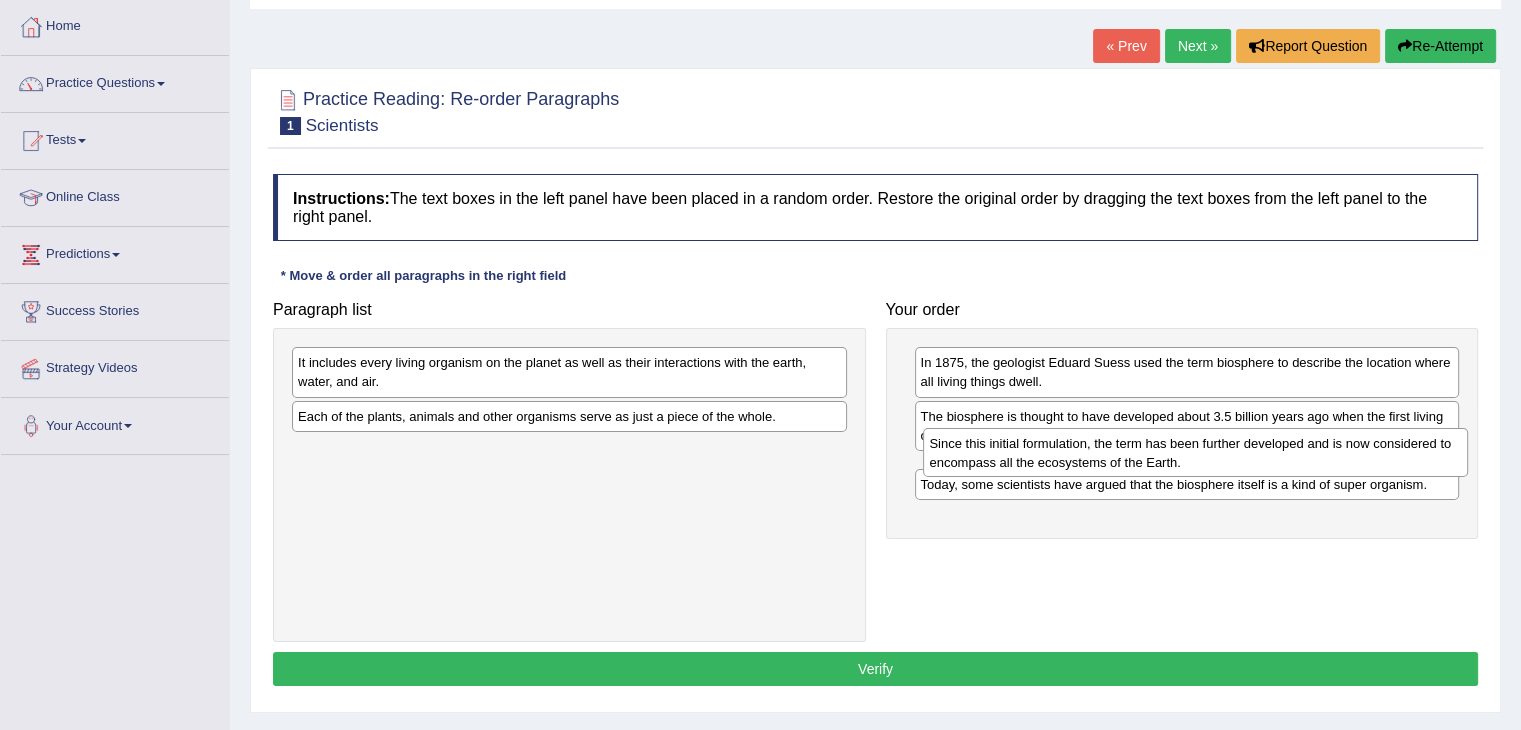 drag, startPoint x: 1245, startPoint y: 515, endPoint x: 1249, endPoint y: 449, distance: 66.1211 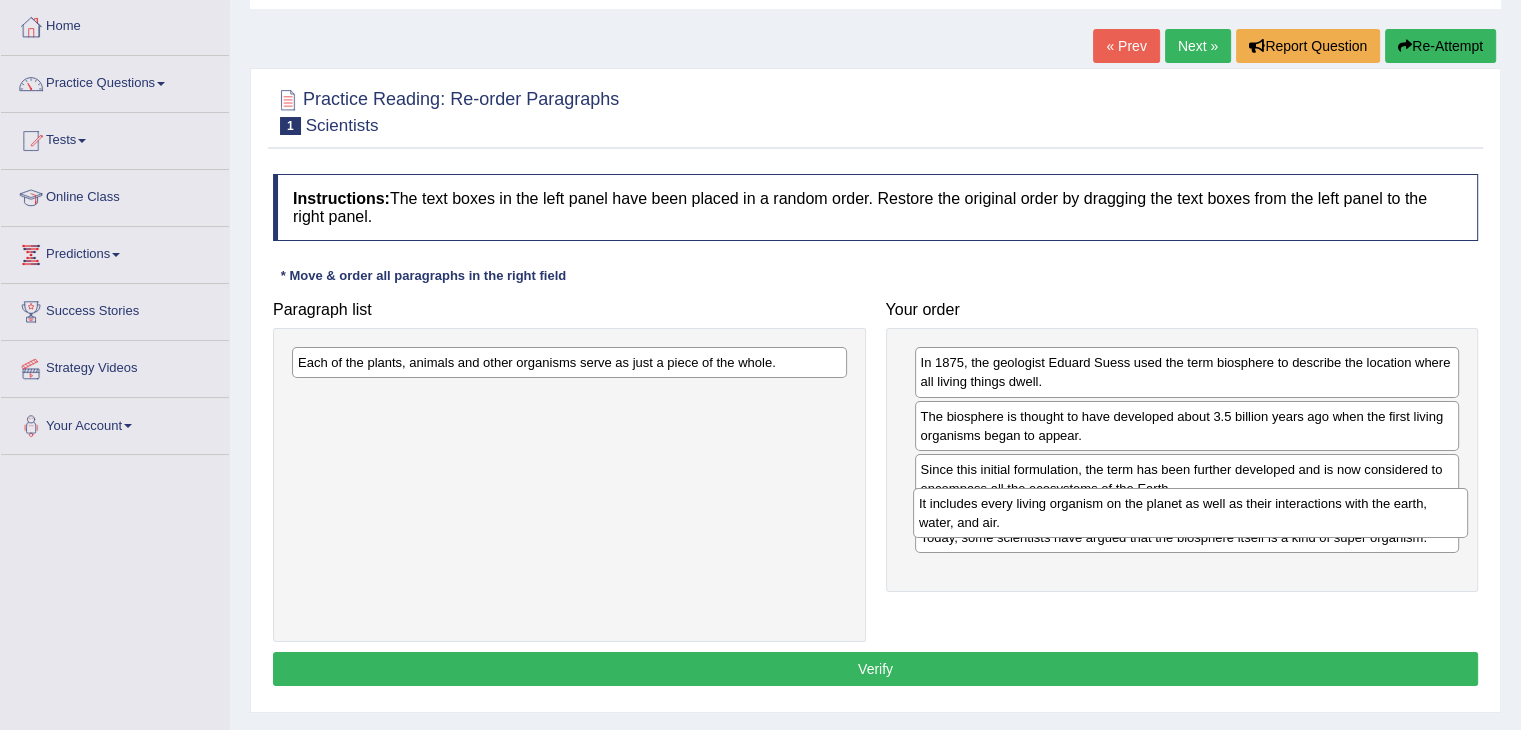 drag, startPoint x: 387, startPoint y: 384, endPoint x: 1008, endPoint y: 525, distance: 636.8061 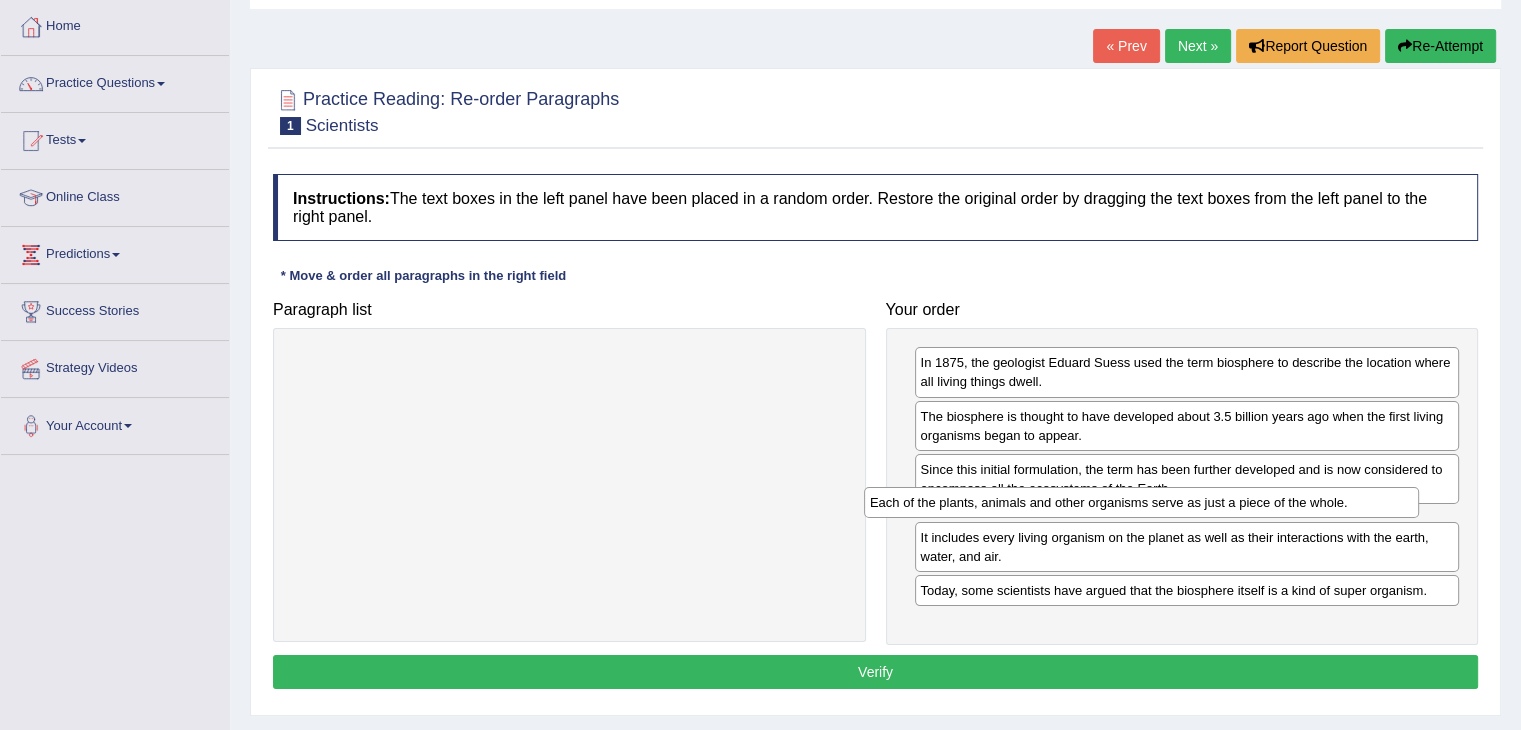 drag, startPoint x: 575, startPoint y: 365, endPoint x: 1192, endPoint y: 505, distance: 632.68396 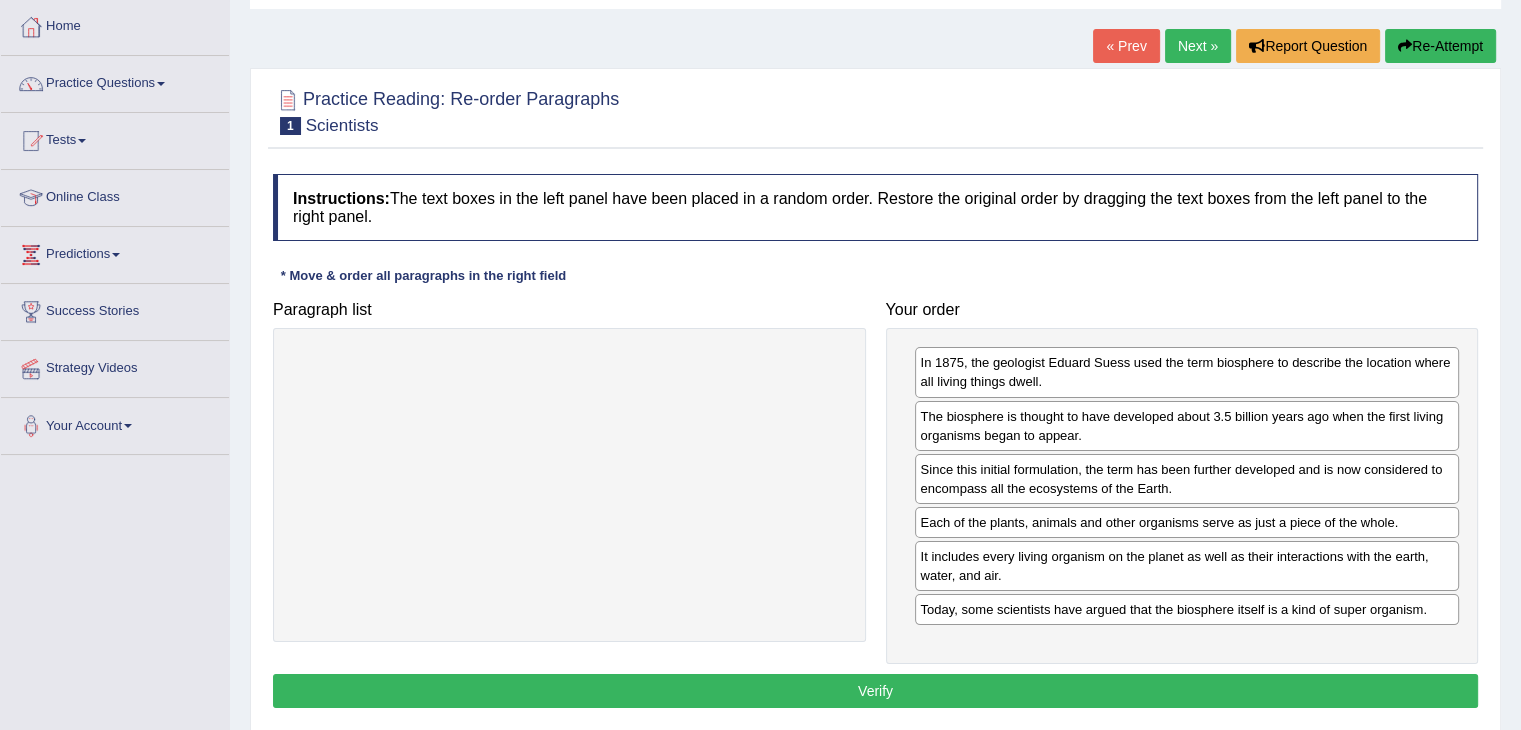 click on "Verify" at bounding box center [875, 691] 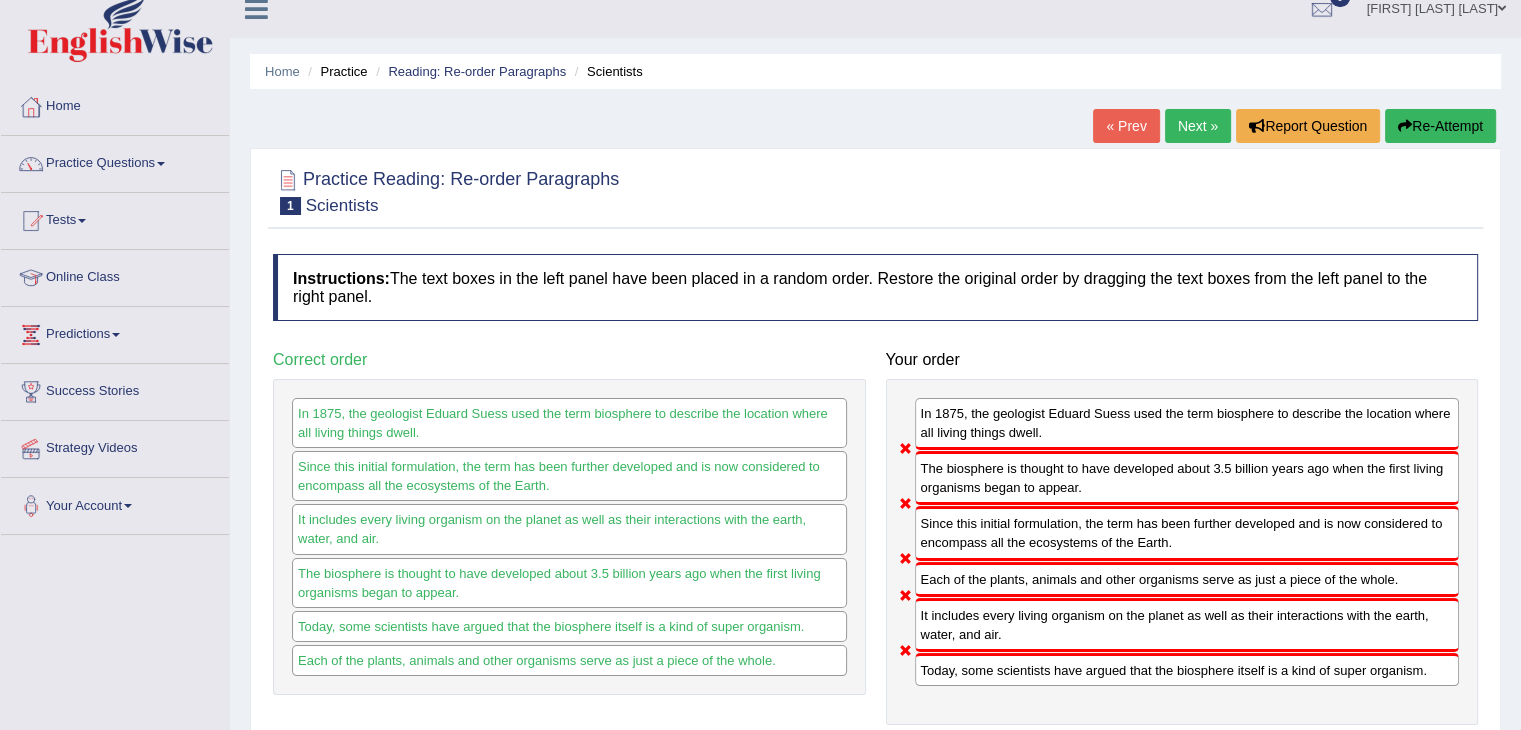 scroll, scrollTop: 320, scrollLeft: 0, axis: vertical 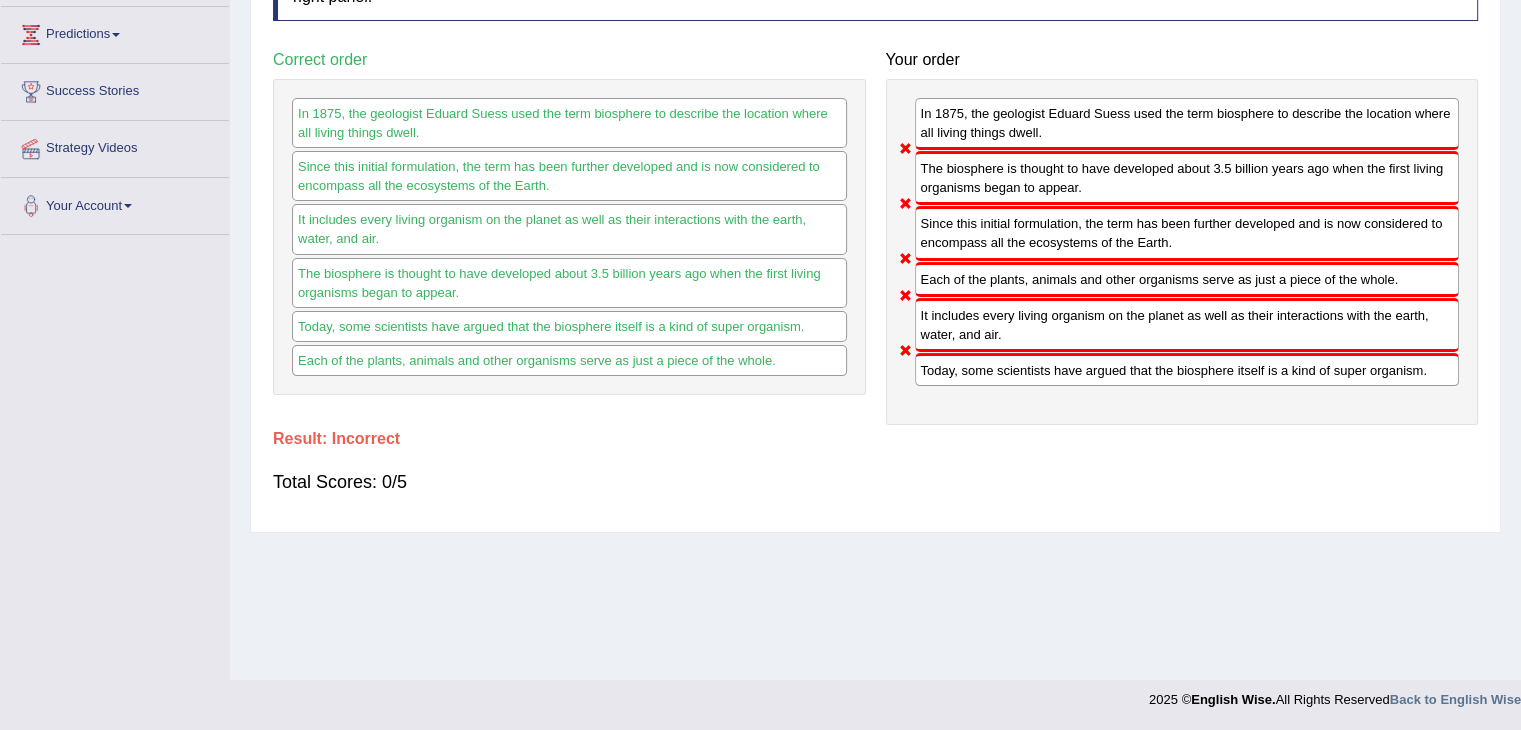 click on "Today, some scientists have argued that the biosphere itself is a kind of super organism." at bounding box center [1187, 369] 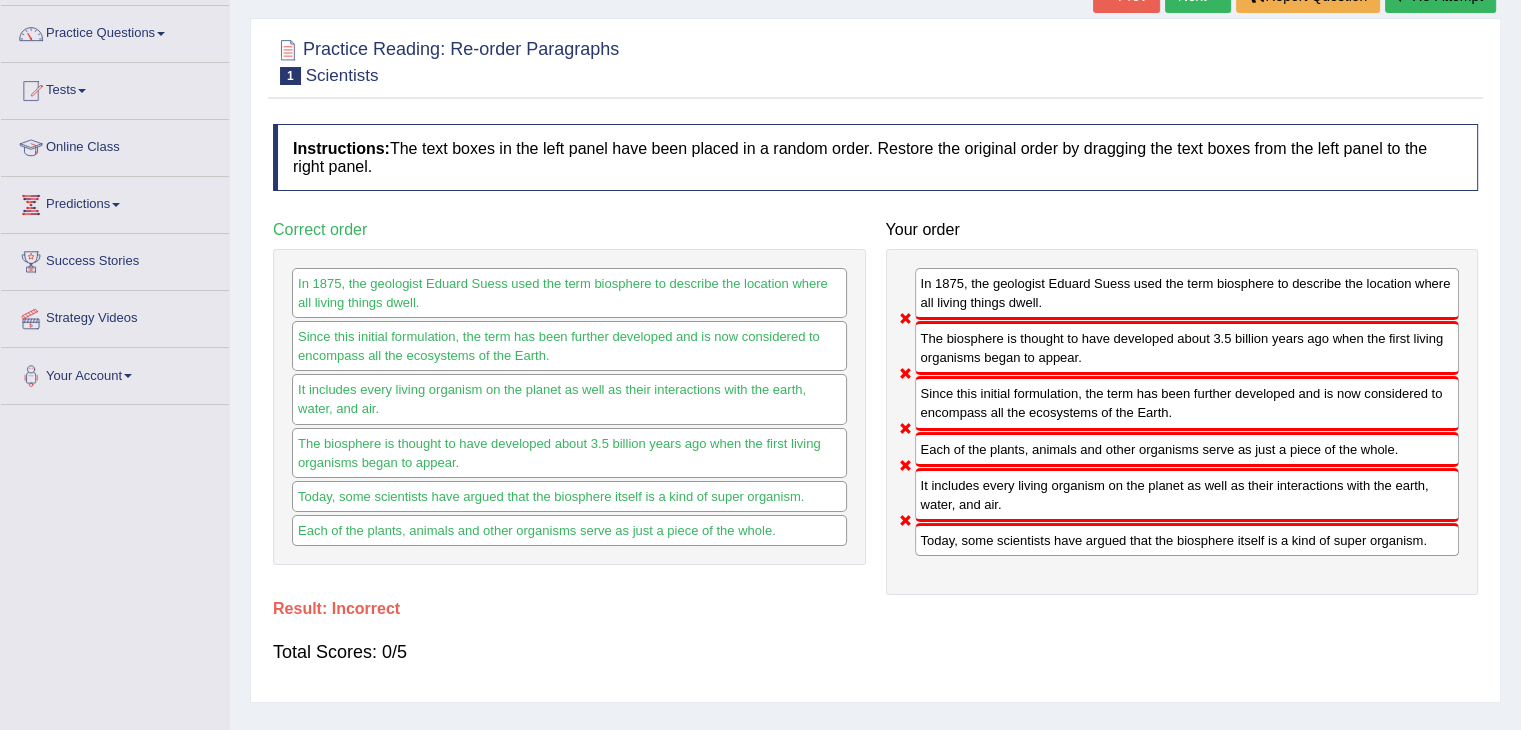 scroll, scrollTop: 0, scrollLeft: 0, axis: both 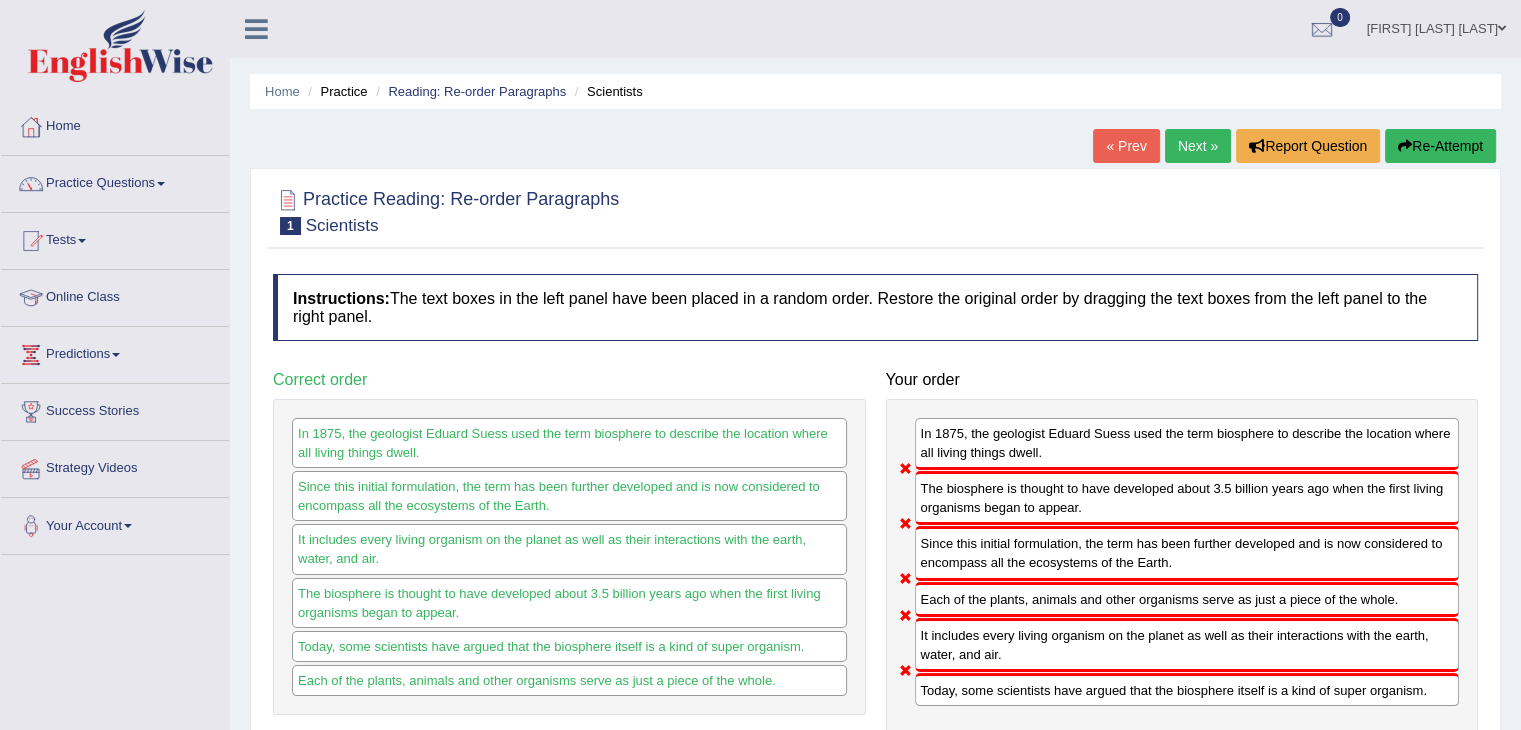 click on "Next »" at bounding box center (1198, 146) 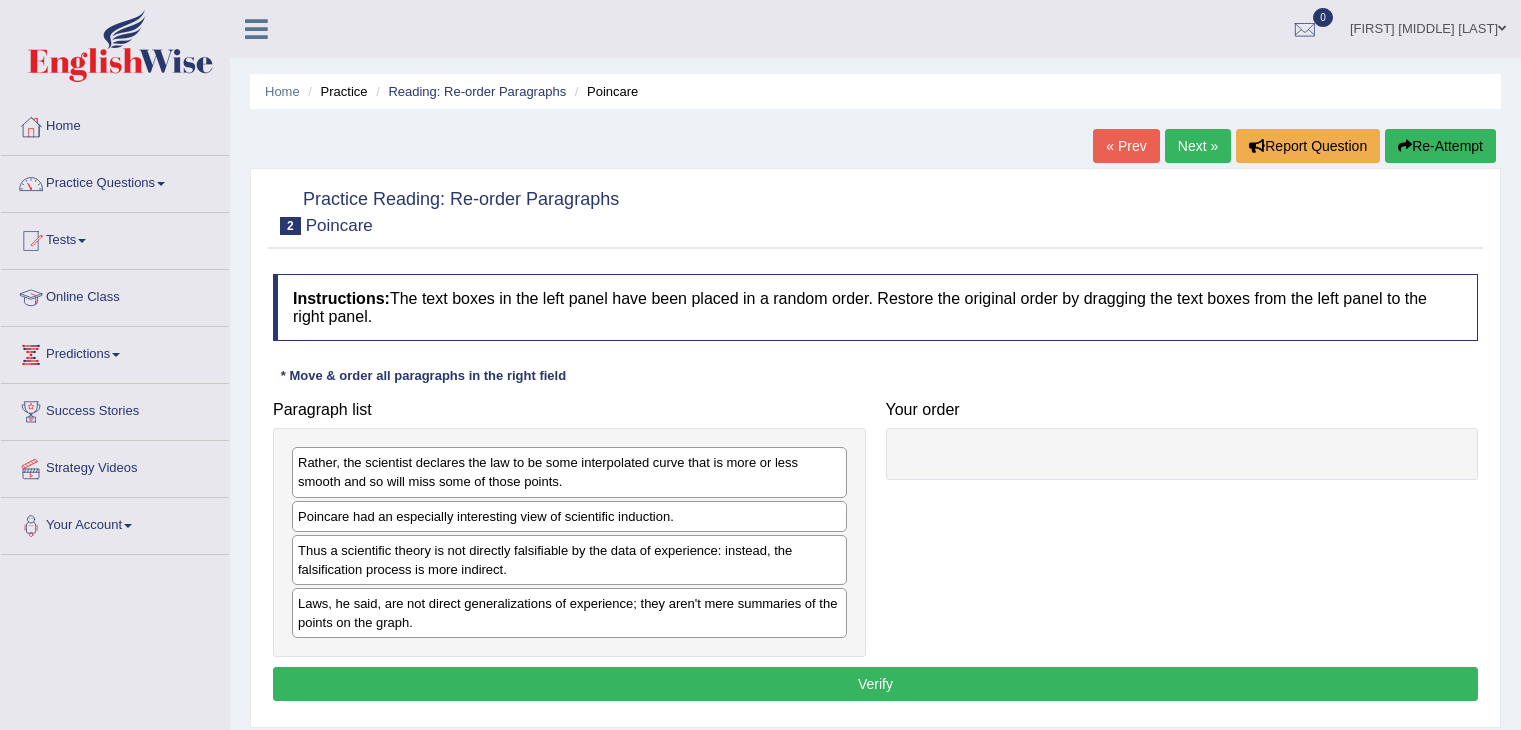 scroll, scrollTop: 0, scrollLeft: 0, axis: both 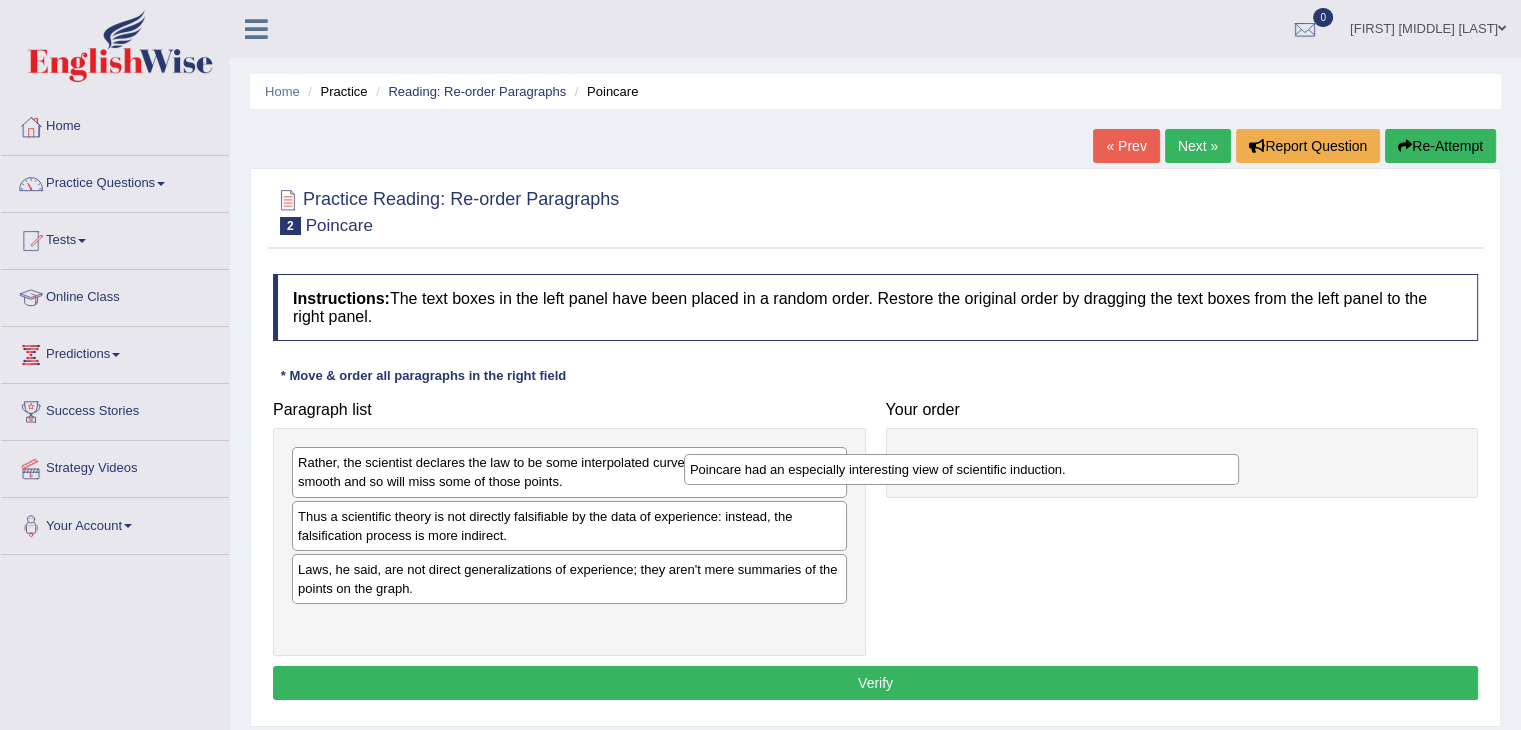 drag, startPoint x: 584, startPoint y: 519, endPoint x: 976, endPoint y: 473, distance: 394.68976 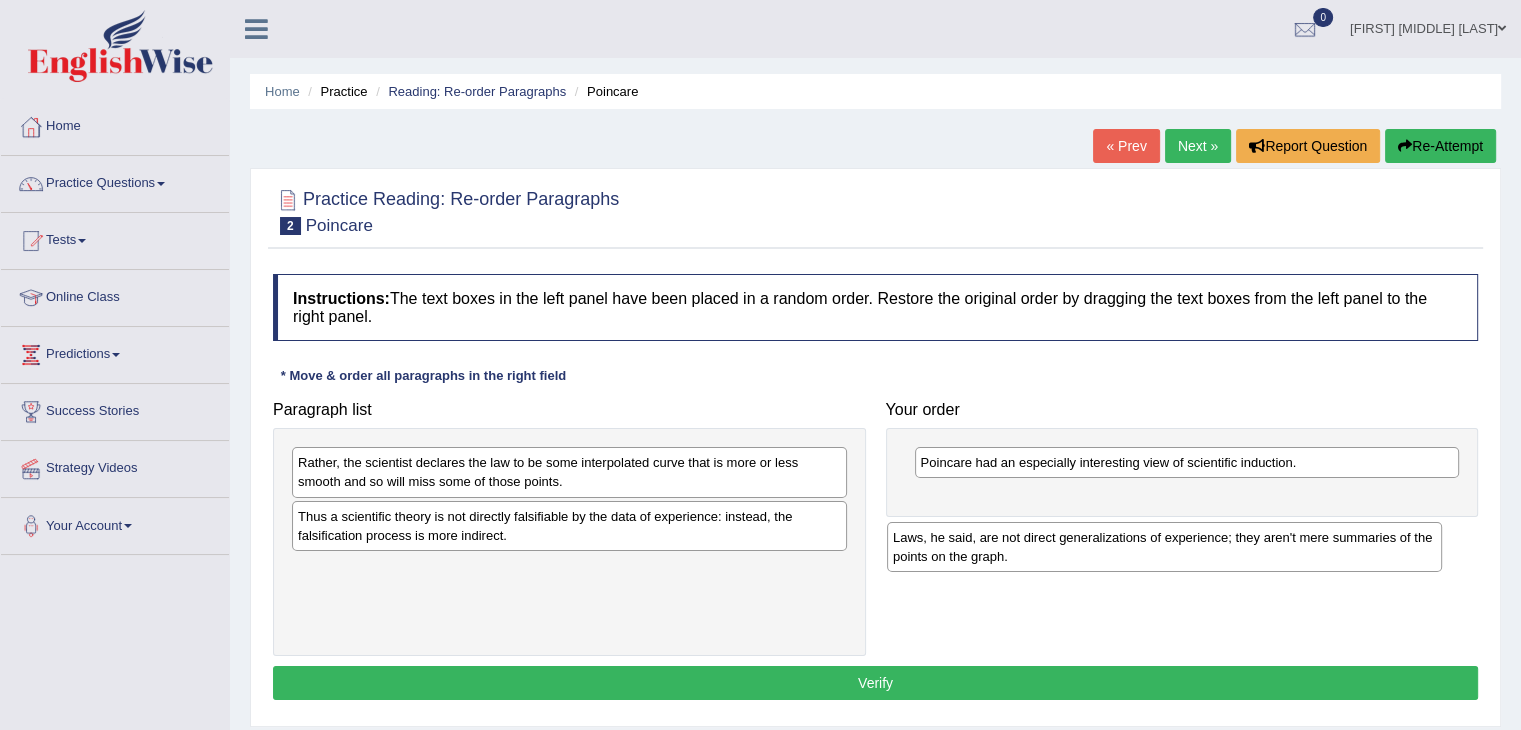 drag, startPoint x: 527, startPoint y: 574, endPoint x: 1131, endPoint y: 525, distance: 605.9843 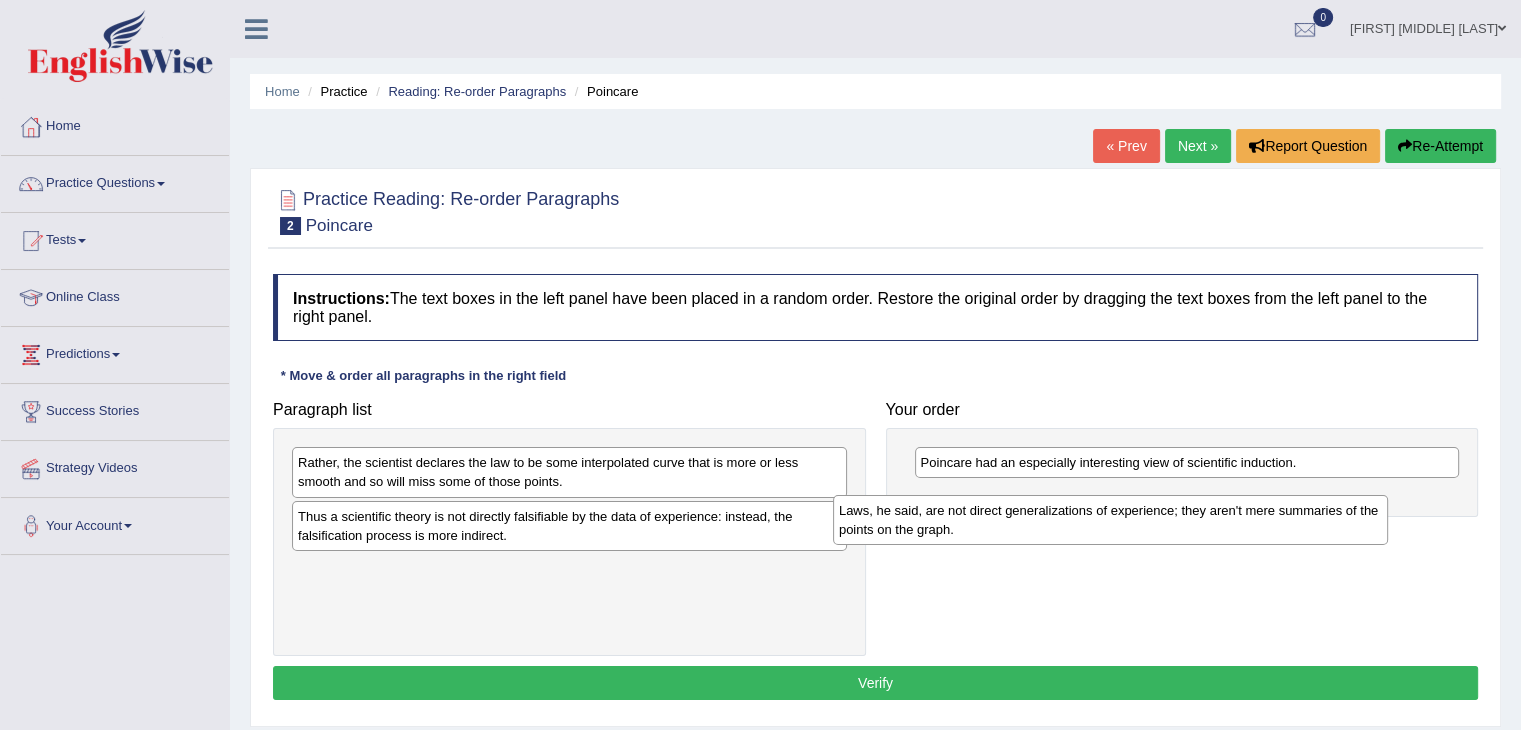 drag, startPoint x: 683, startPoint y: 575, endPoint x: 1237, endPoint y: 511, distance: 557.6845 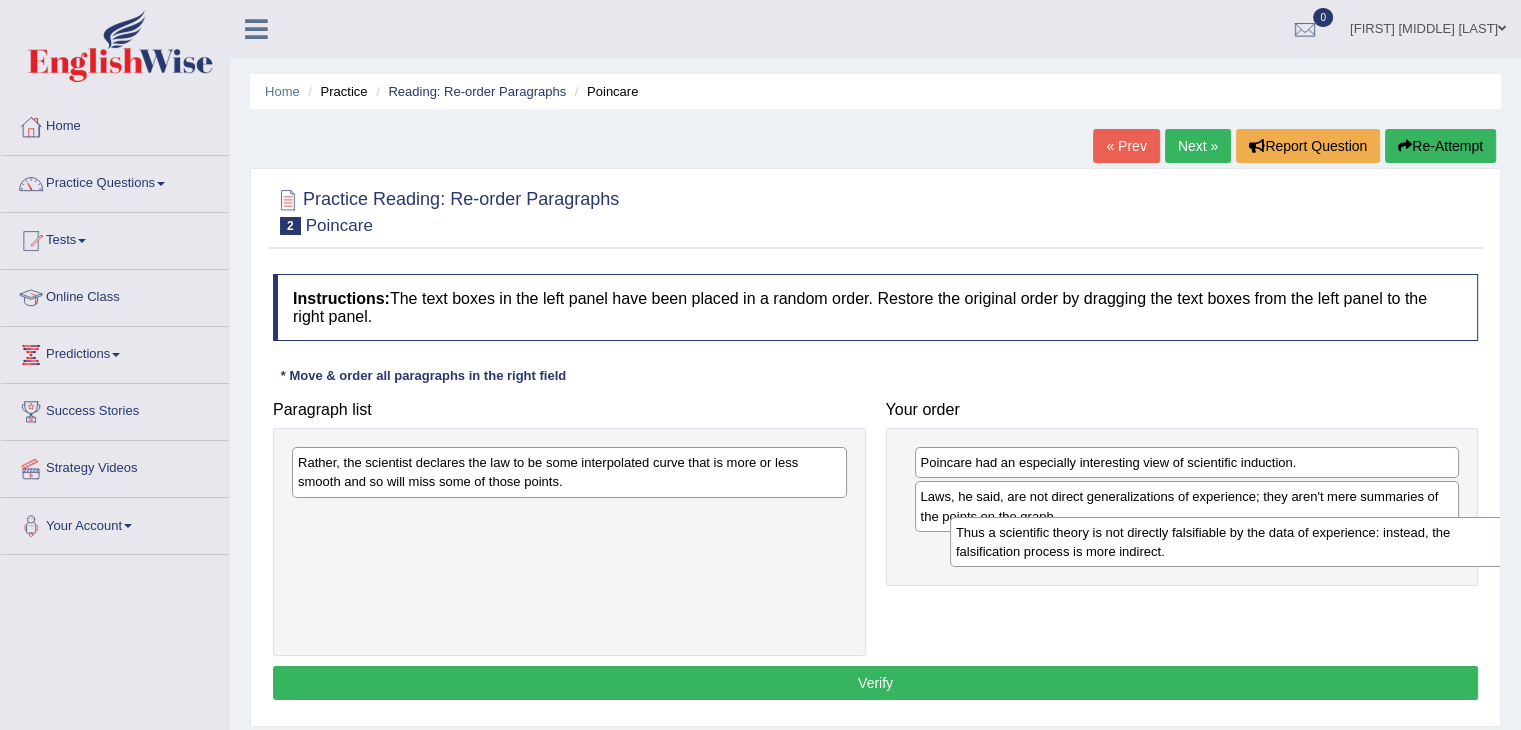 drag, startPoint x: 584, startPoint y: 540, endPoint x: 1226, endPoint y: 569, distance: 642.65466 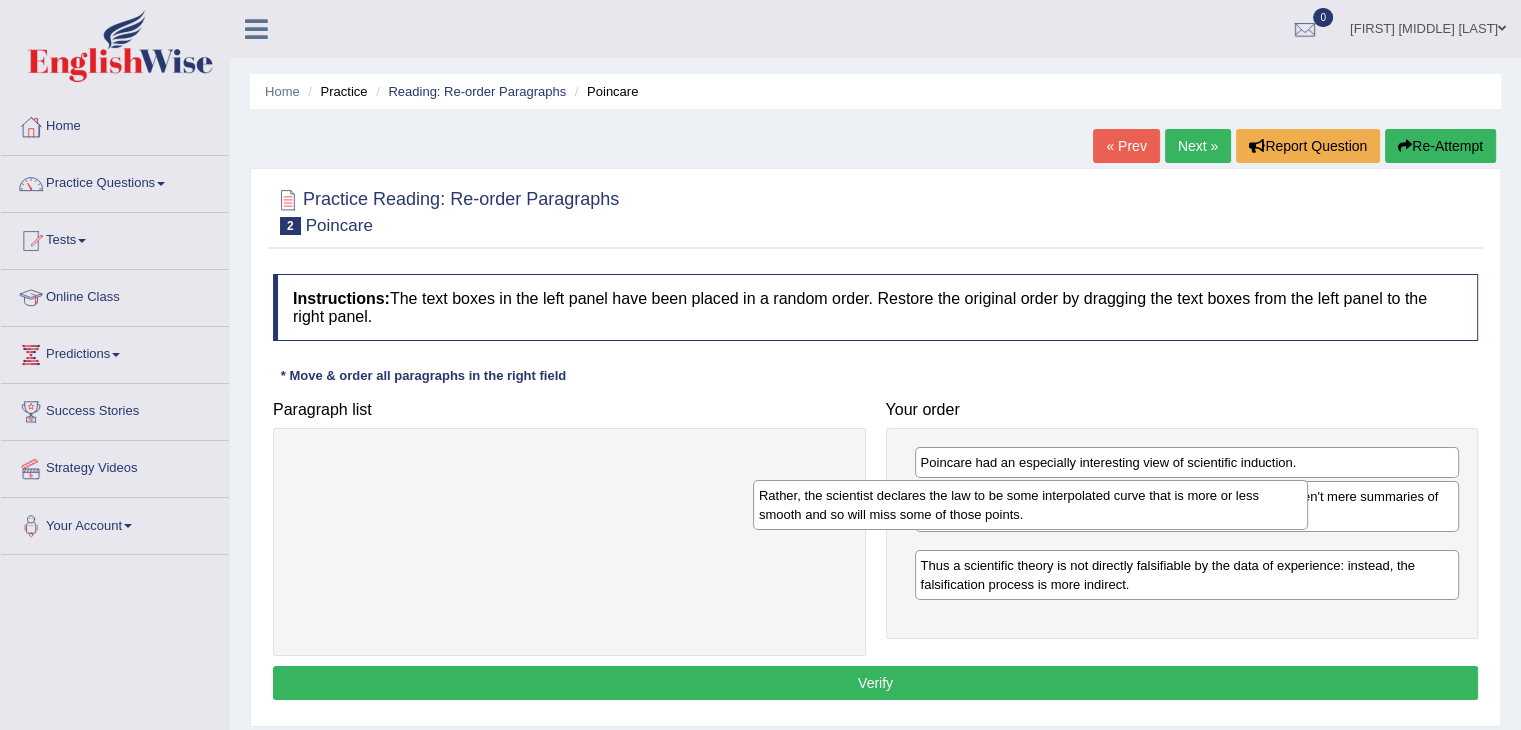 drag, startPoint x: 620, startPoint y: 476, endPoint x: 1128, endPoint y: 506, distance: 508.88507 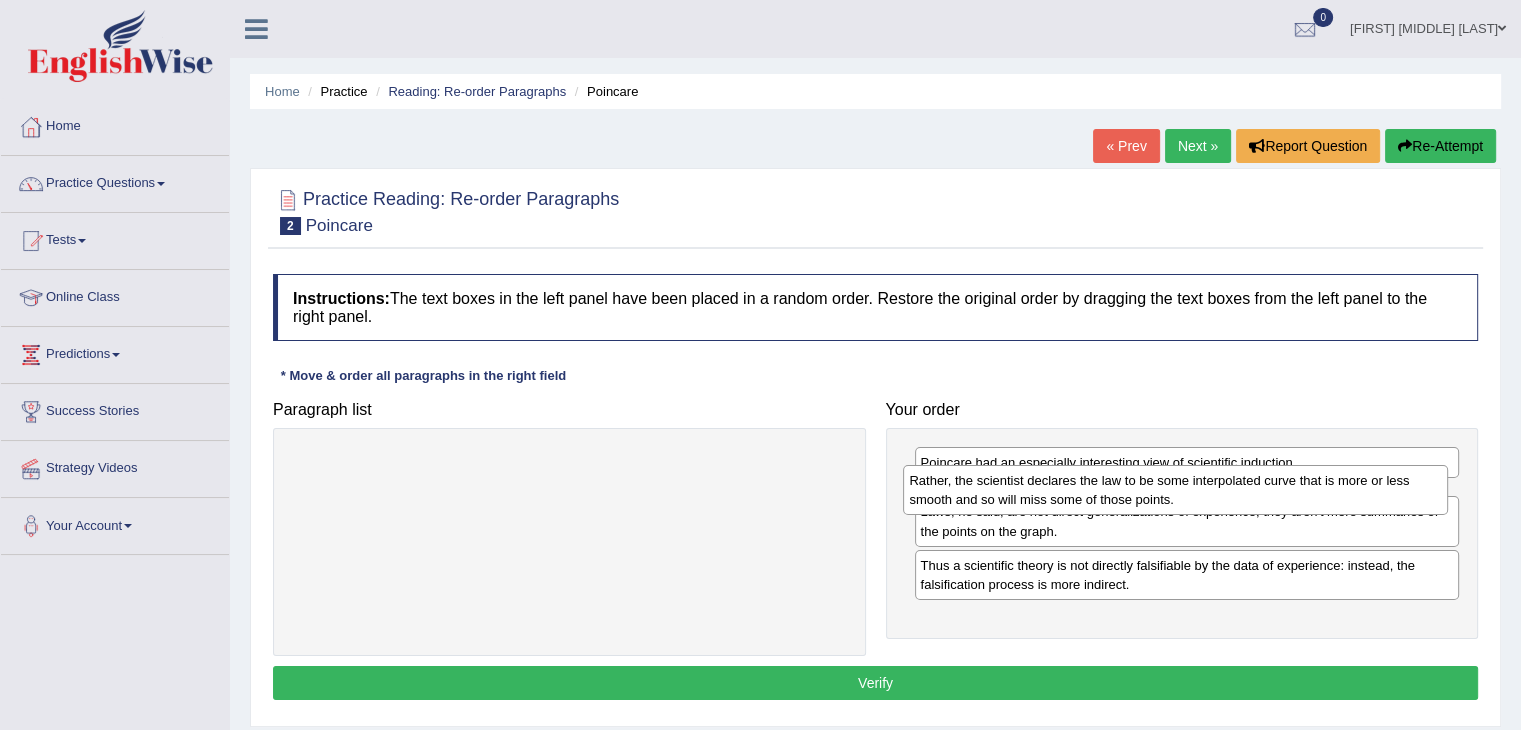 drag, startPoint x: 1095, startPoint y: 562, endPoint x: 1084, endPoint y: 493, distance: 69.87131 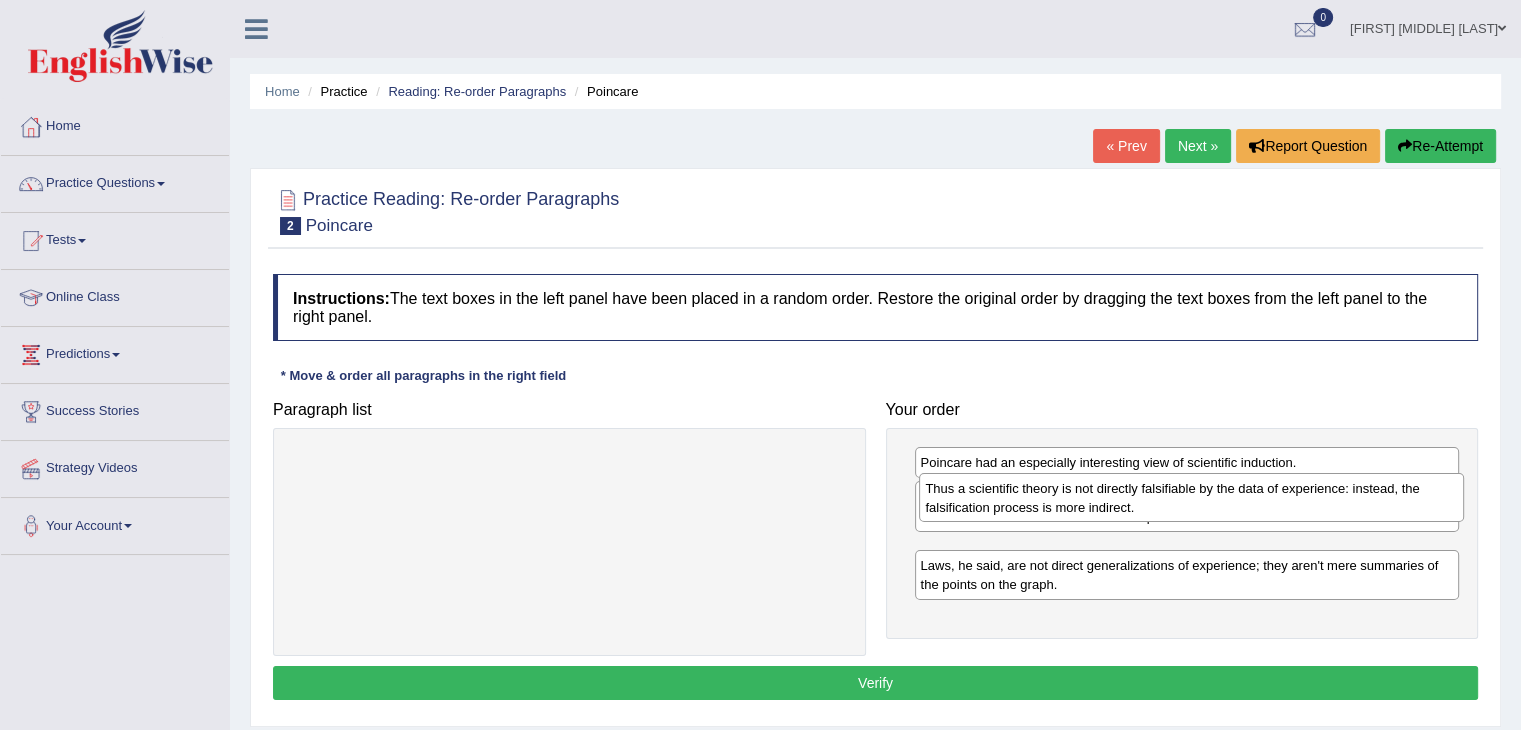 drag, startPoint x: 1018, startPoint y: 619, endPoint x: 1021, endPoint y: 496, distance: 123.03658 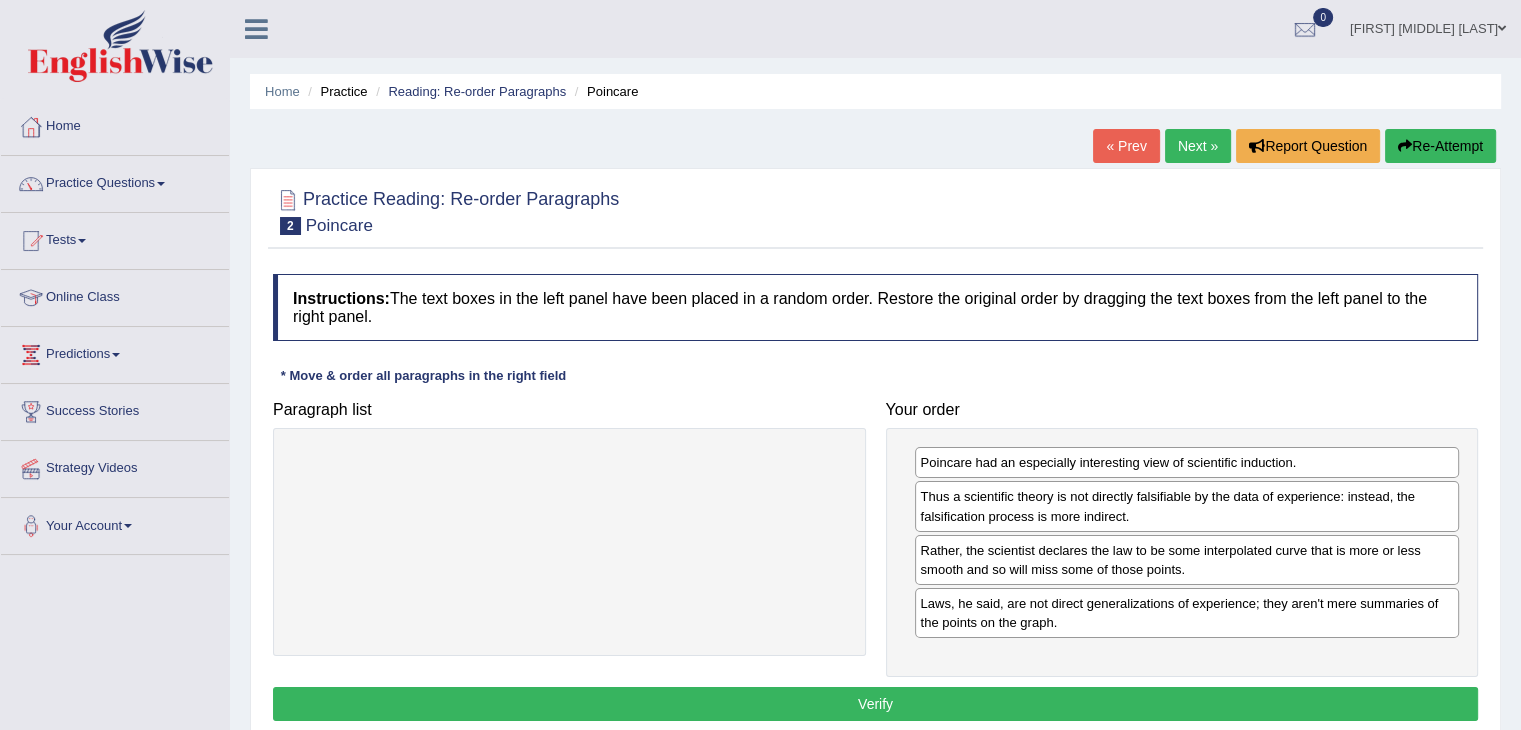 click on "Verify" at bounding box center [875, 704] 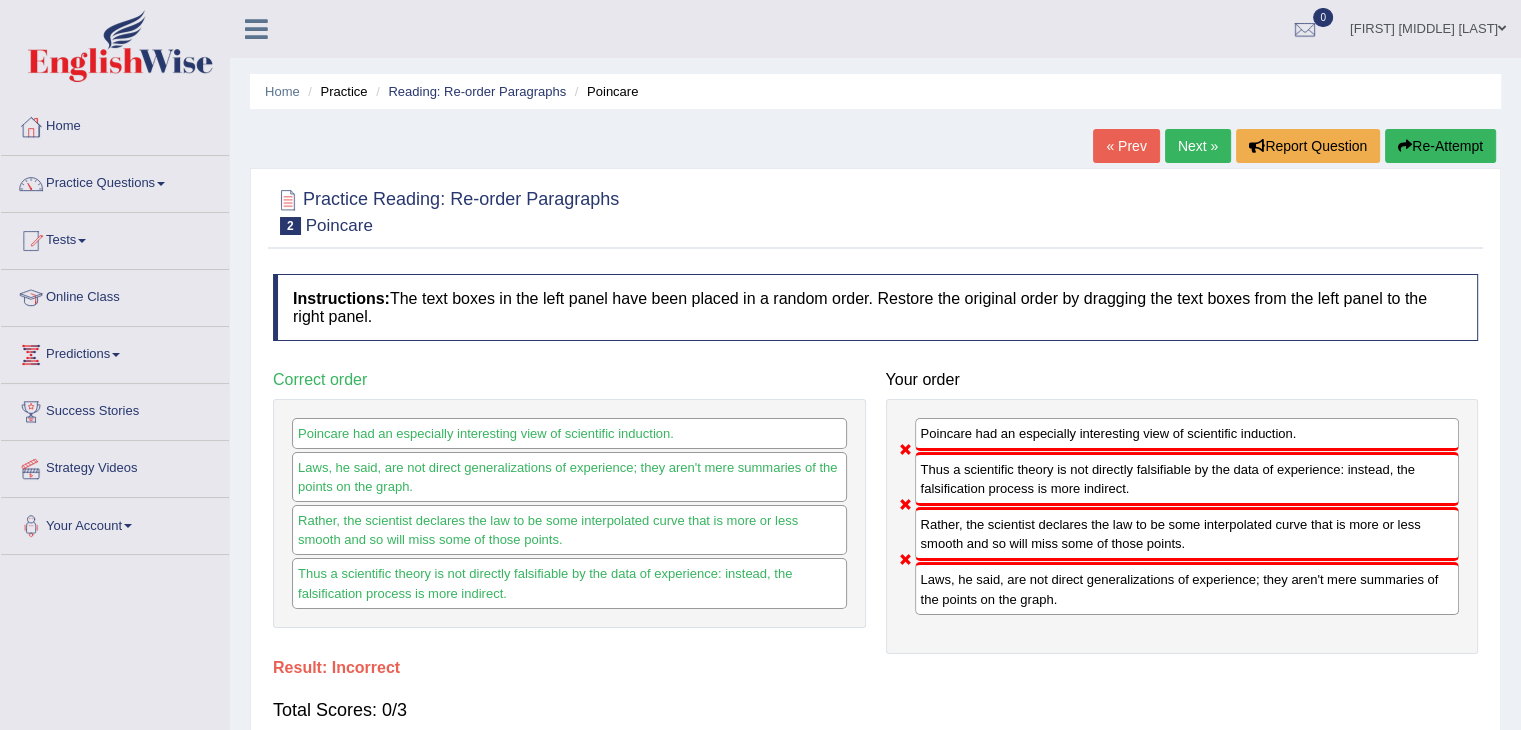 click on "Next »" at bounding box center (1198, 146) 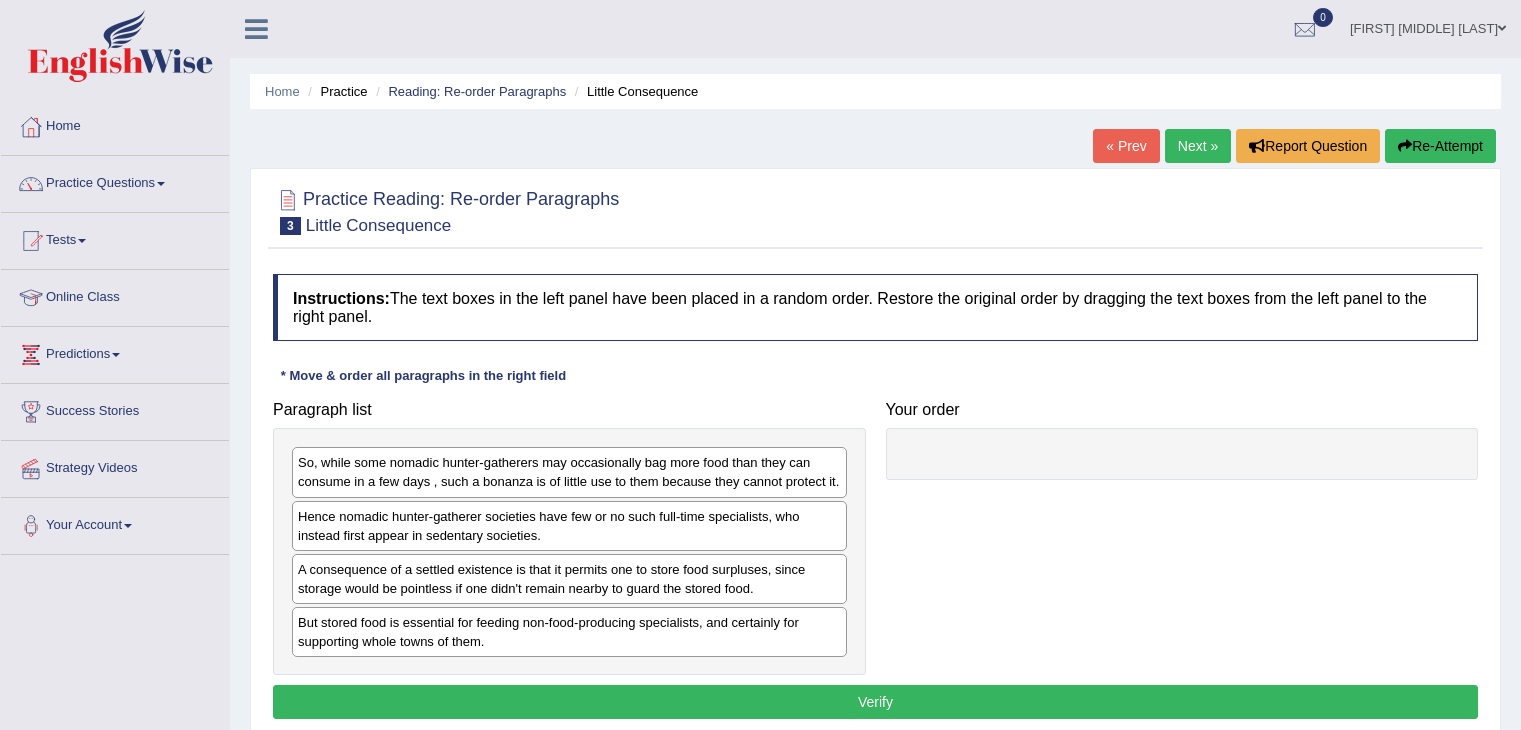 scroll, scrollTop: 0, scrollLeft: 0, axis: both 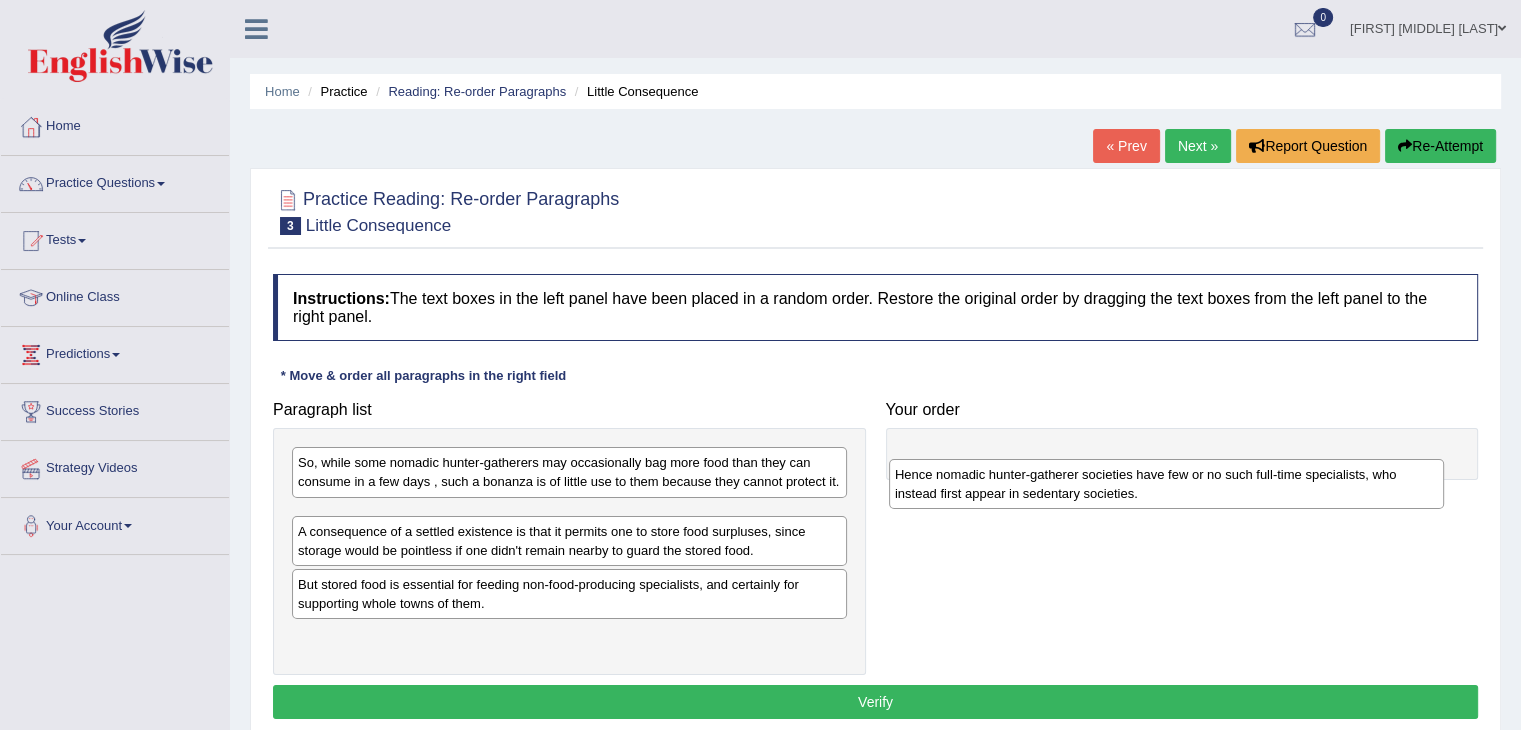 drag, startPoint x: 501, startPoint y: 530, endPoint x: 1076, endPoint y: 487, distance: 576.6056 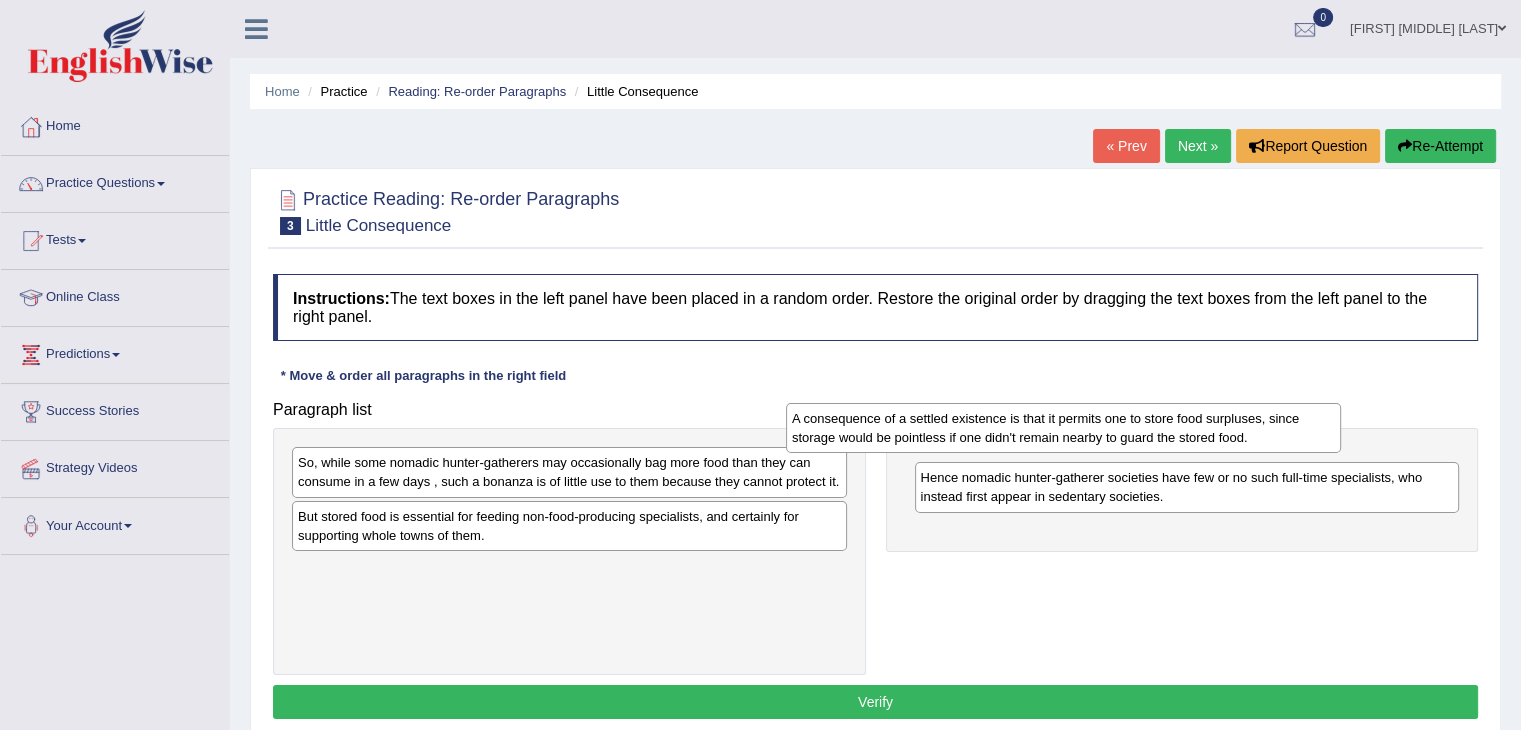drag, startPoint x: 548, startPoint y: 541, endPoint x: 1056, endPoint y: 445, distance: 516.9913 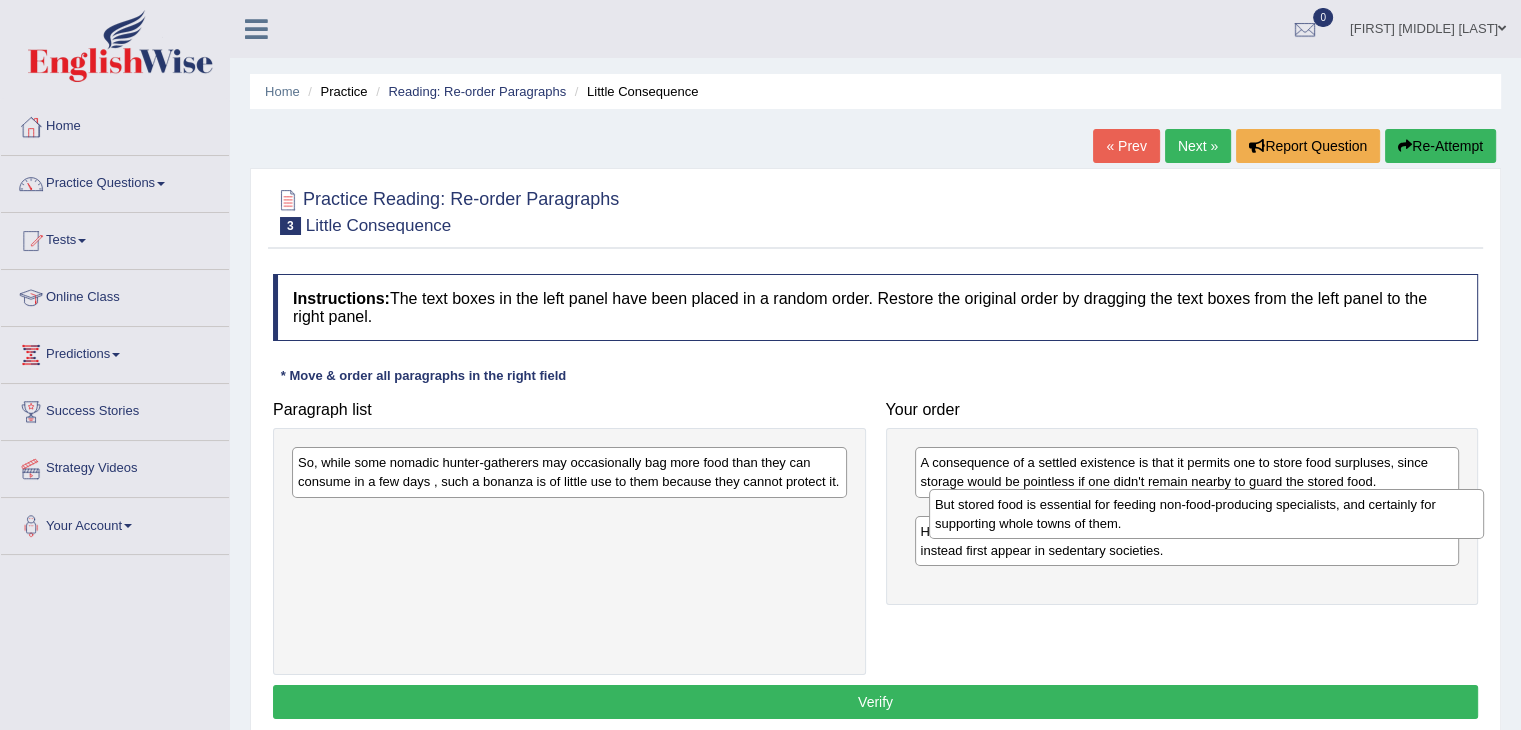 drag, startPoint x: 503, startPoint y: 528, endPoint x: 1140, endPoint y: 517, distance: 637.095 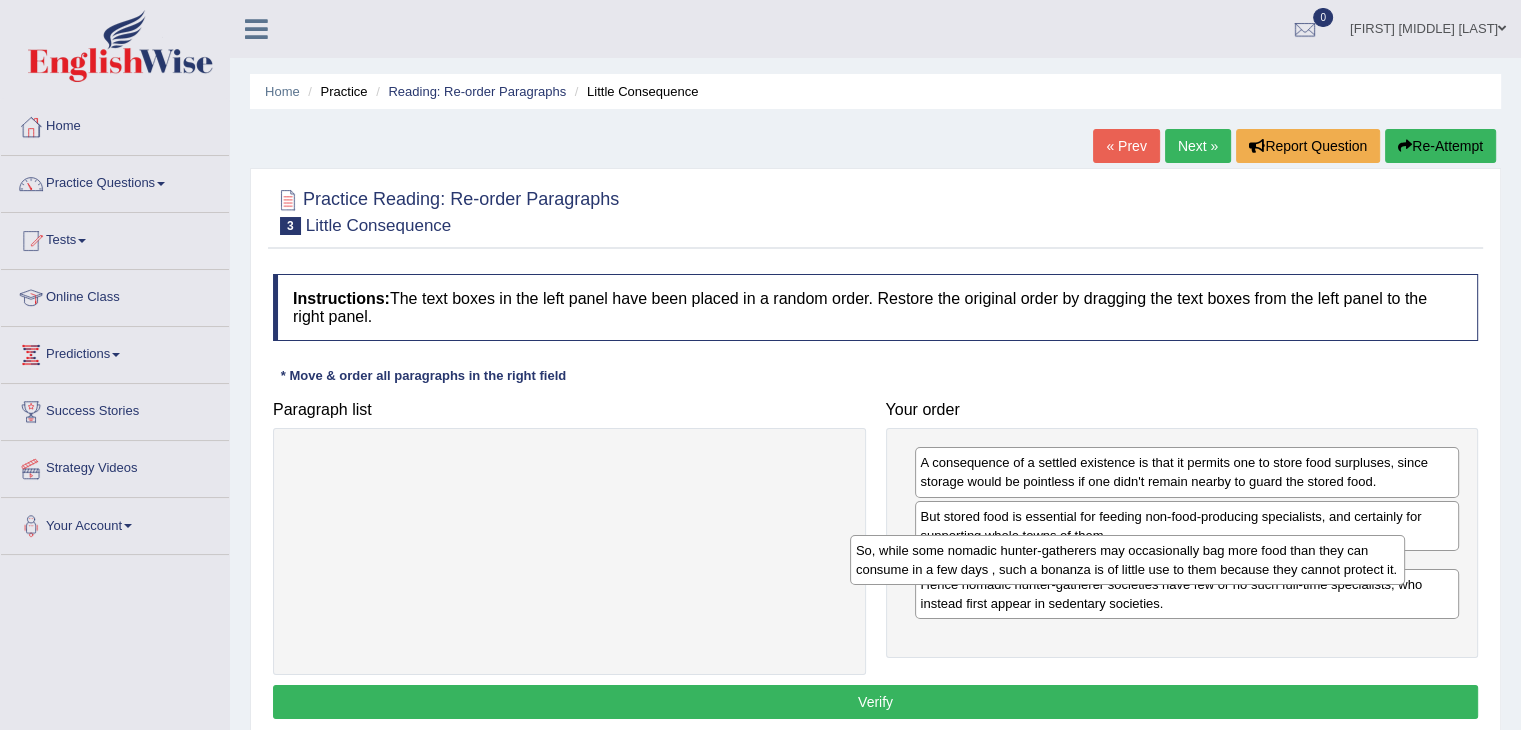 drag, startPoint x: 694, startPoint y: 476, endPoint x: 1256, endPoint y: 561, distance: 568.3916 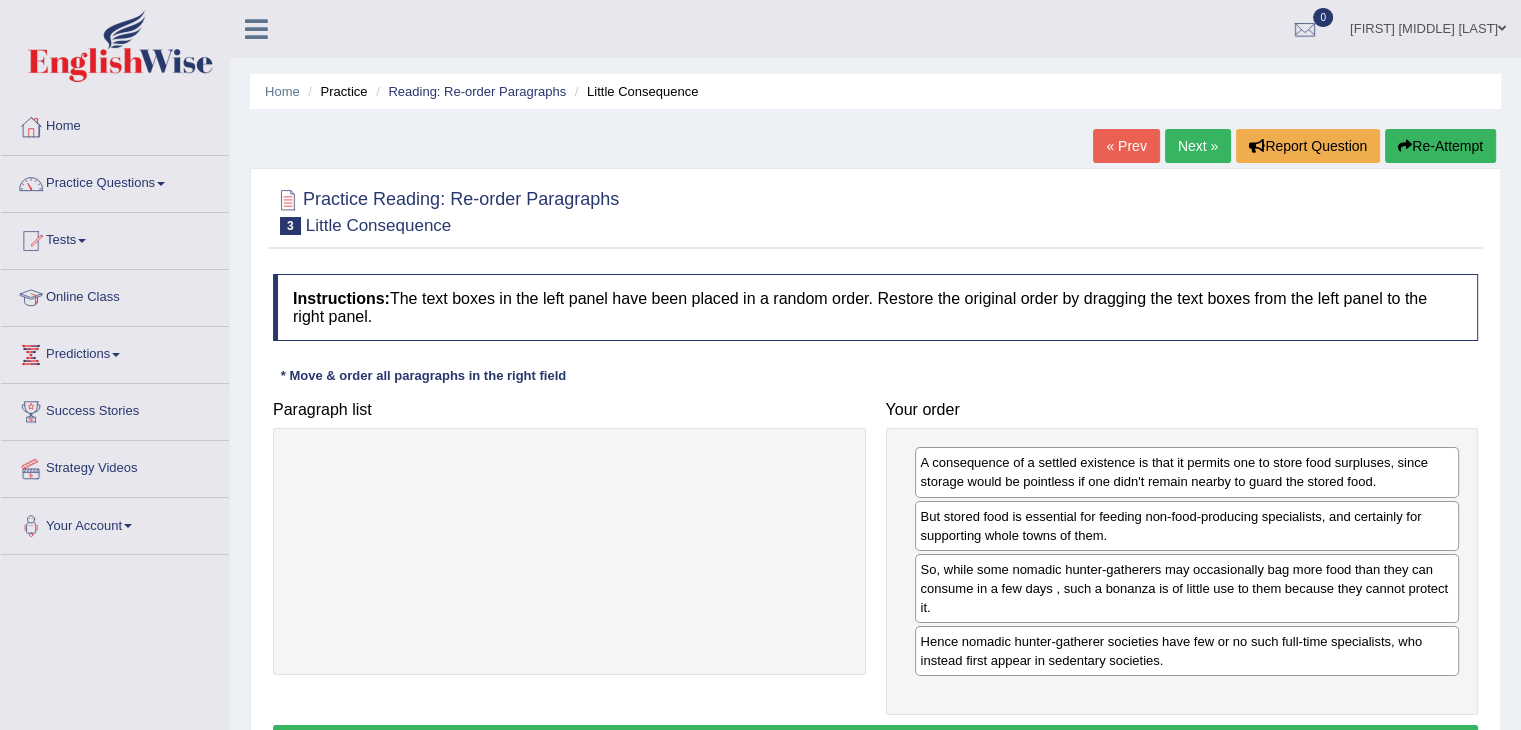 click on "Verify" at bounding box center [875, 742] 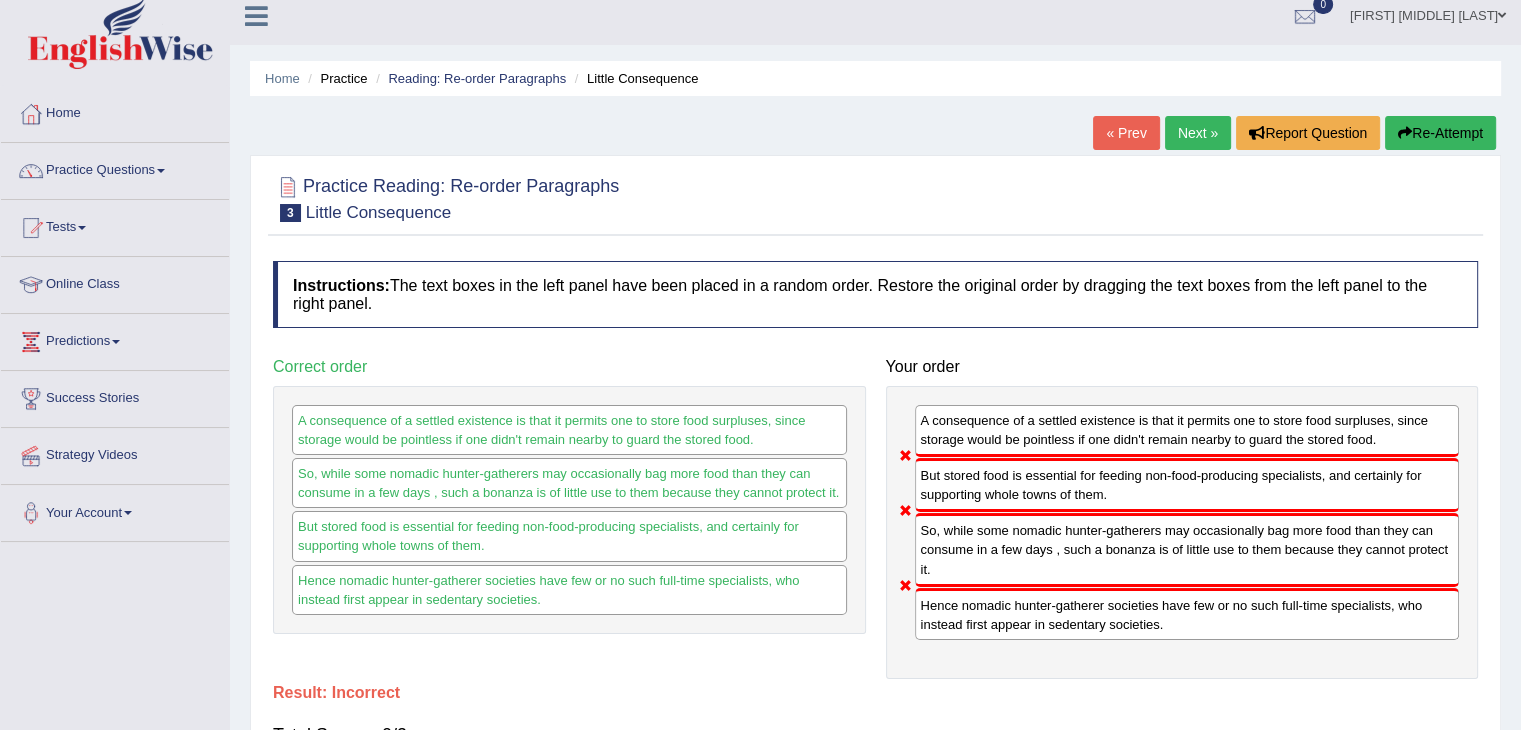 scroll, scrollTop: 0, scrollLeft: 0, axis: both 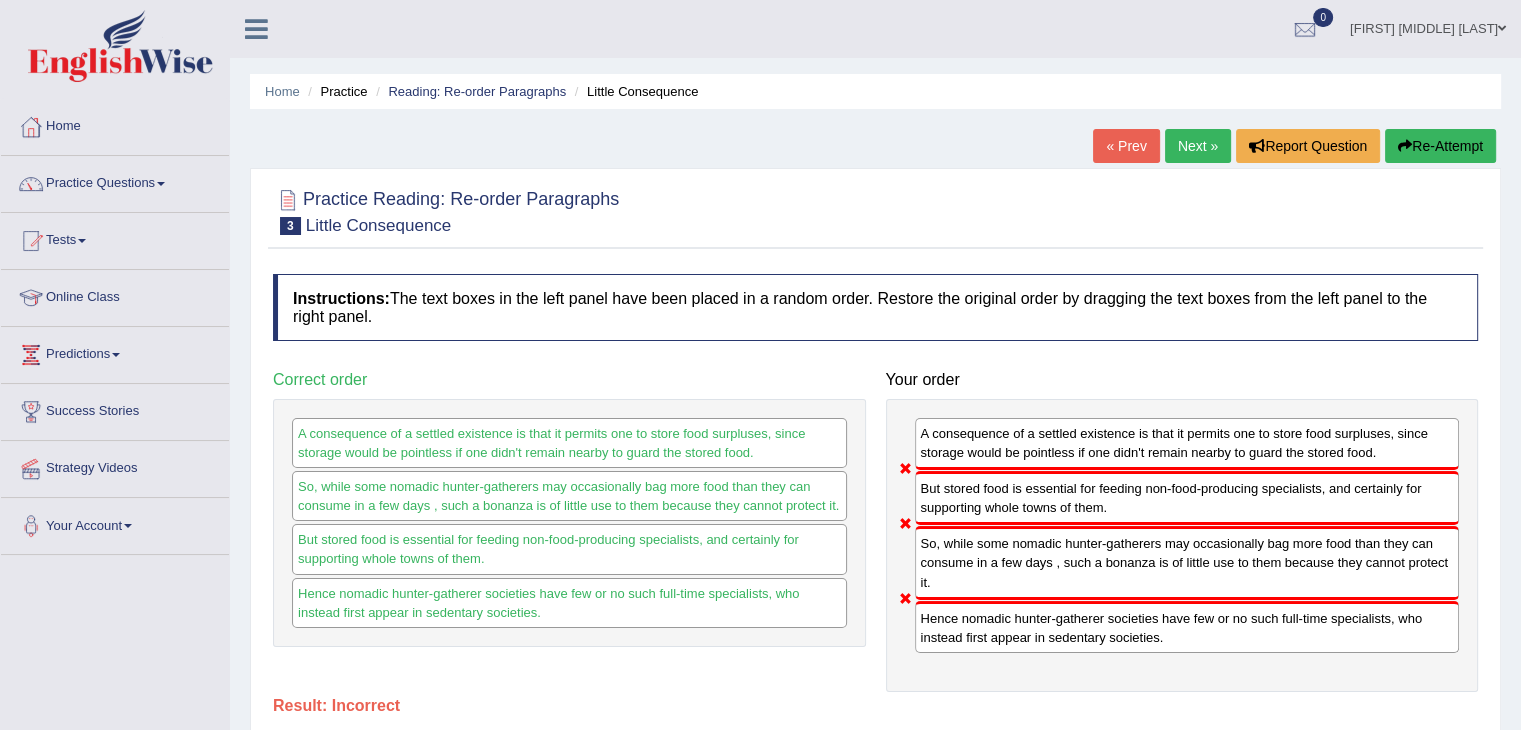 click on "Next »" at bounding box center (1198, 146) 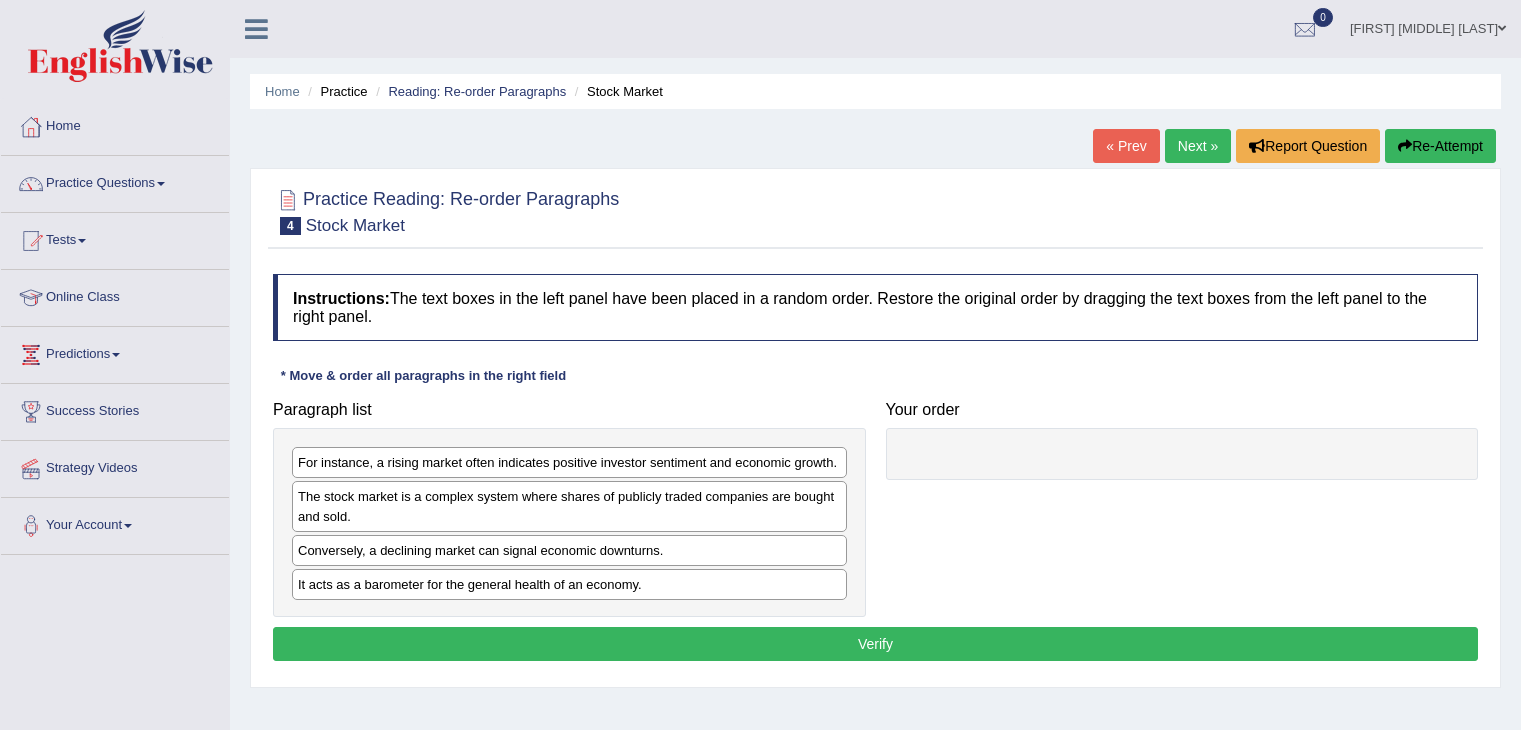 scroll, scrollTop: 0, scrollLeft: 0, axis: both 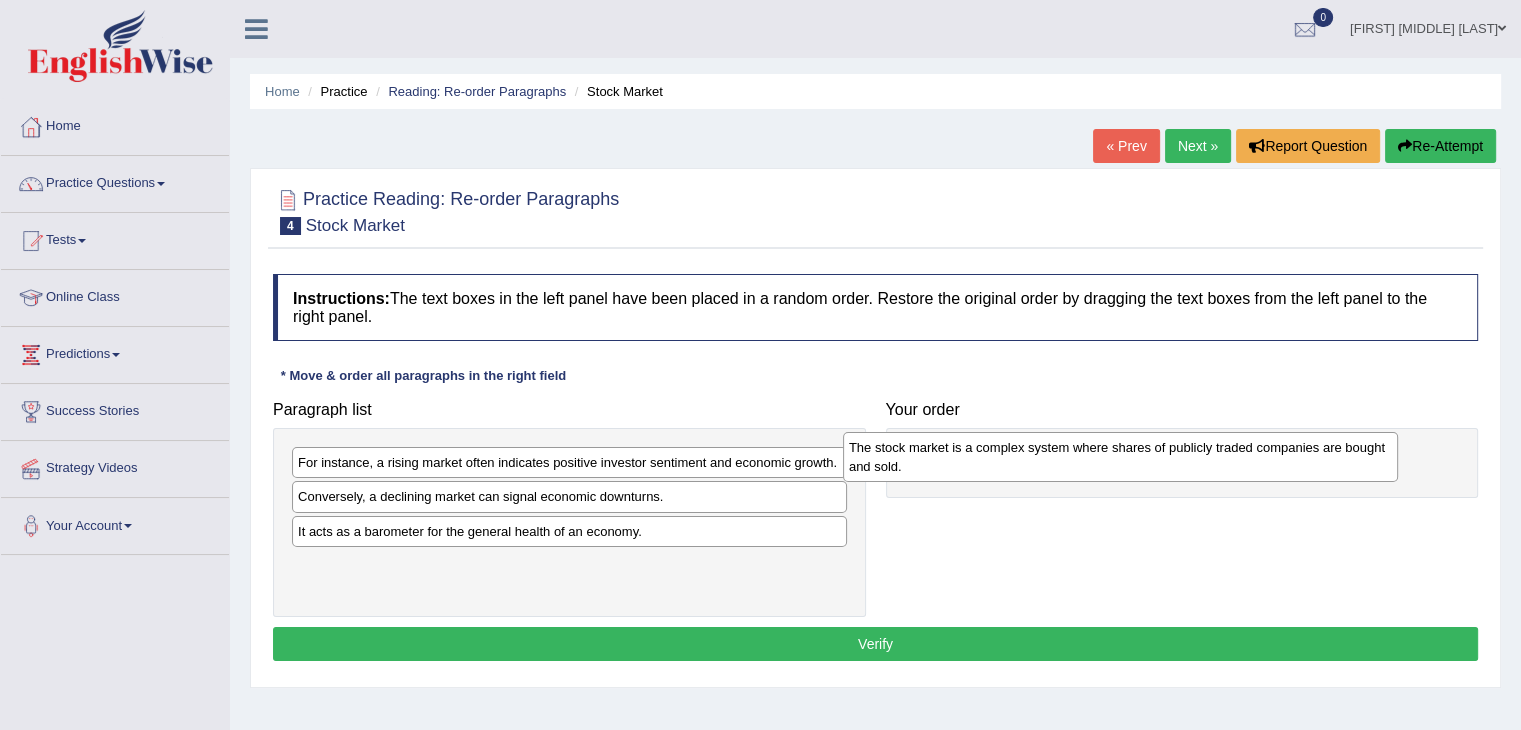 drag, startPoint x: 520, startPoint y: 513, endPoint x: 1012, endPoint y: 464, distance: 494.43402 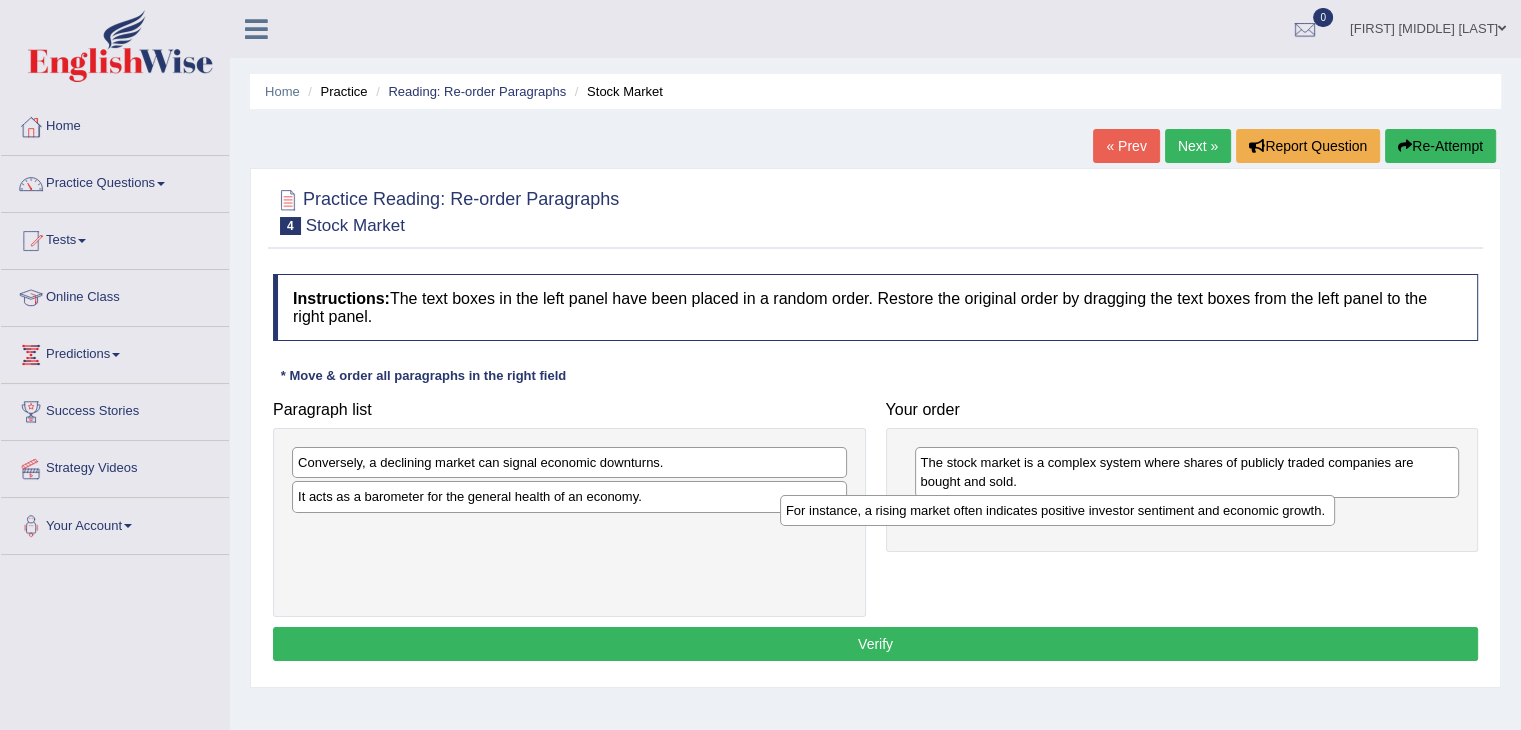 drag, startPoint x: 644, startPoint y: 470, endPoint x: 1134, endPoint y: 518, distance: 492.3454 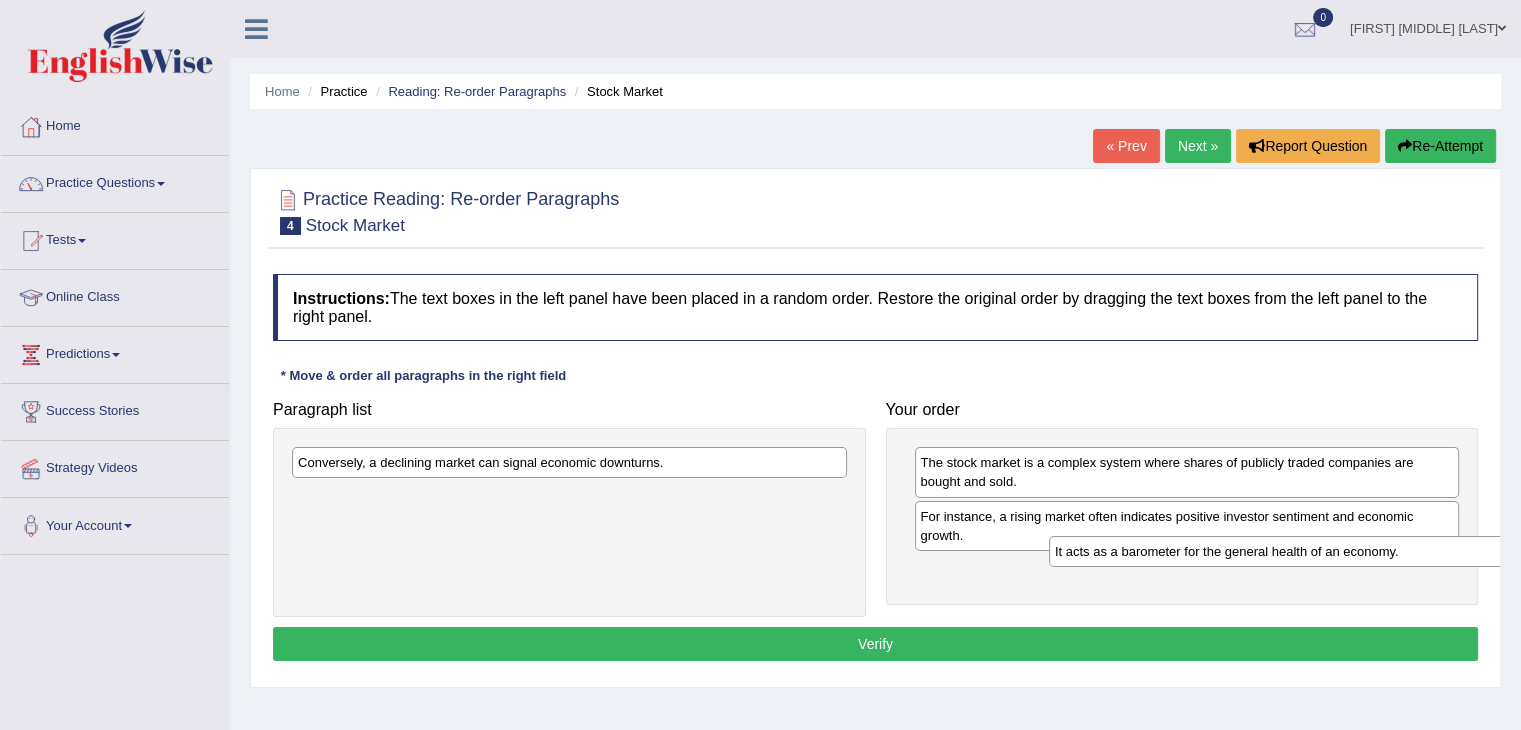 drag, startPoint x: 776, startPoint y: 504, endPoint x: 1092, endPoint y: 575, distance: 323.87805 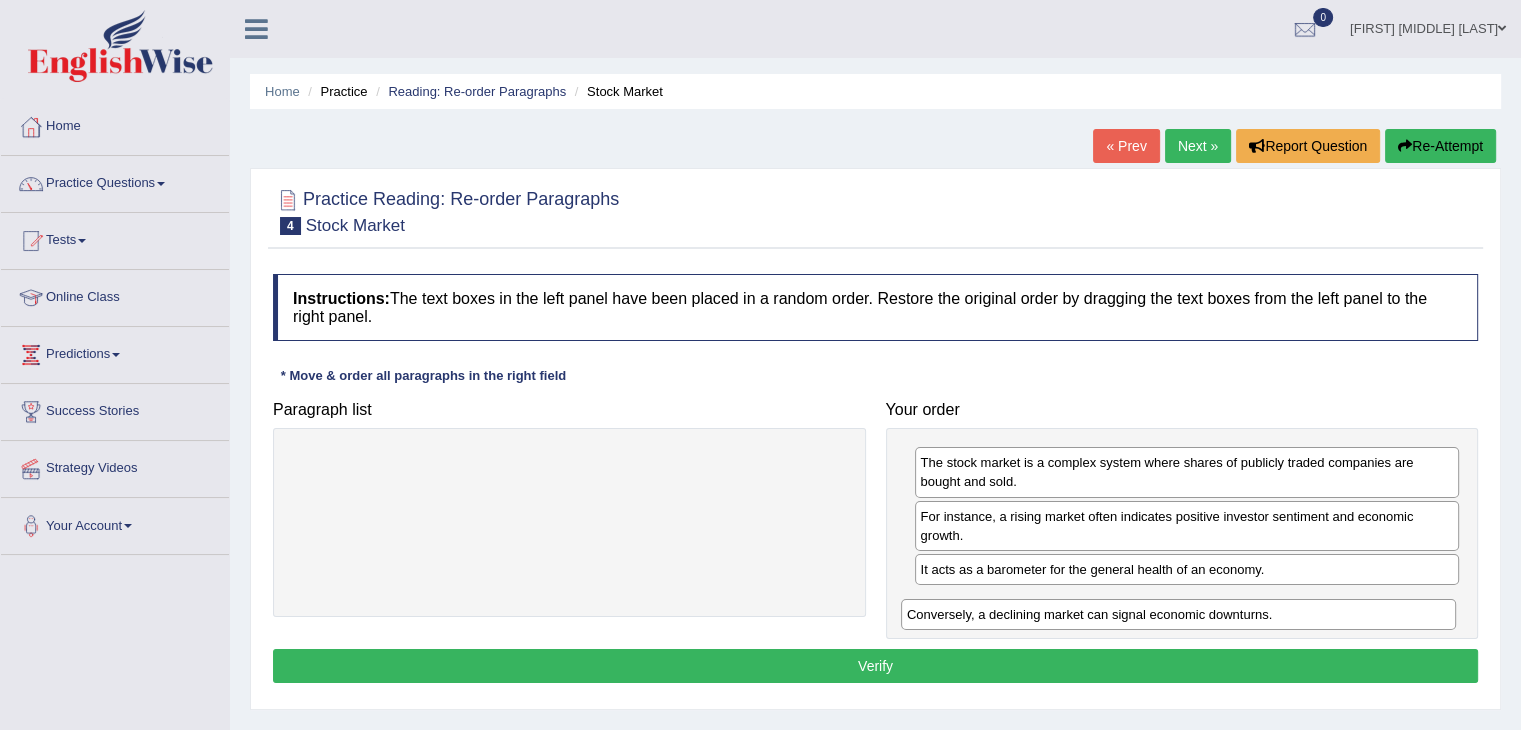 drag, startPoint x: 576, startPoint y: 457, endPoint x: 1186, endPoint y: 607, distance: 628.17194 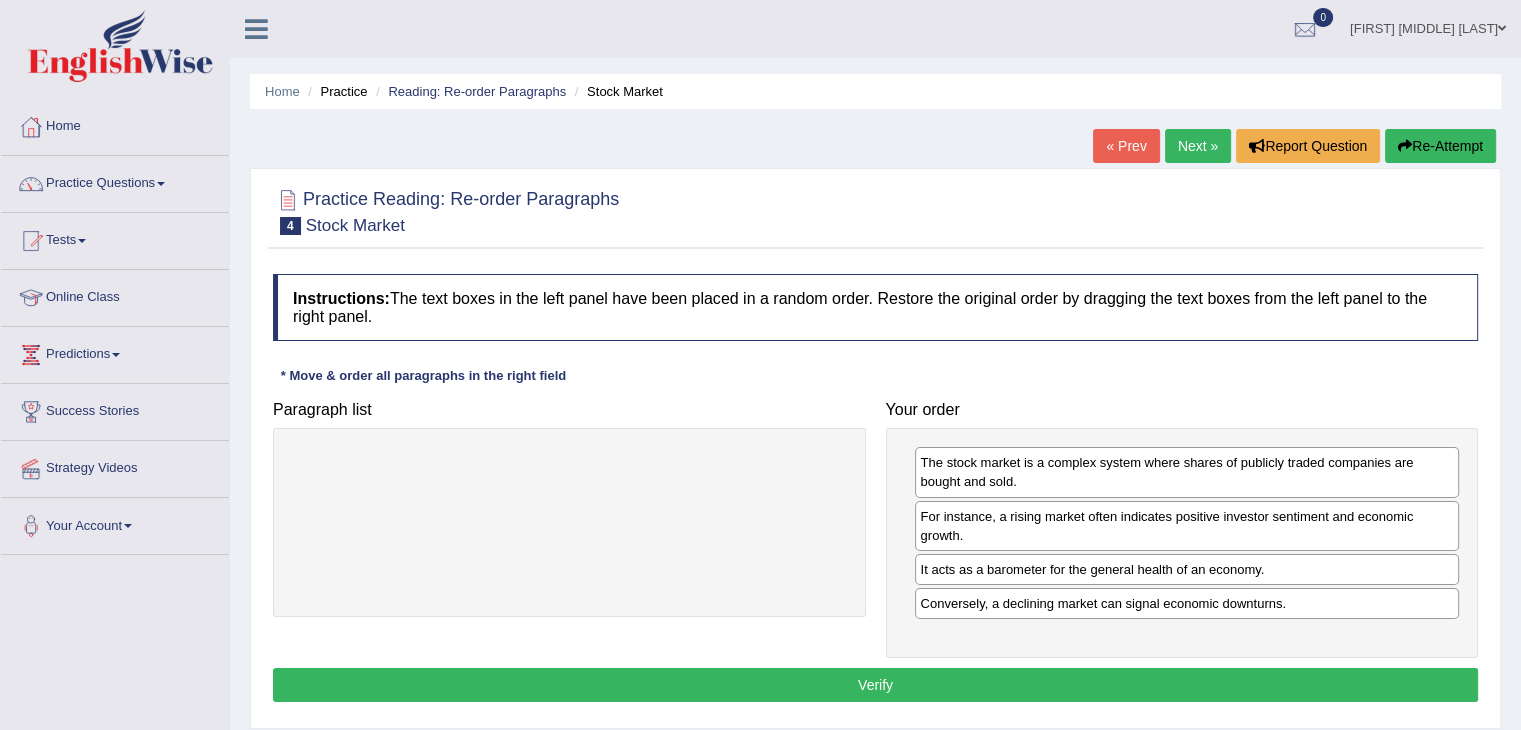 click on "Verify" at bounding box center (875, 685) 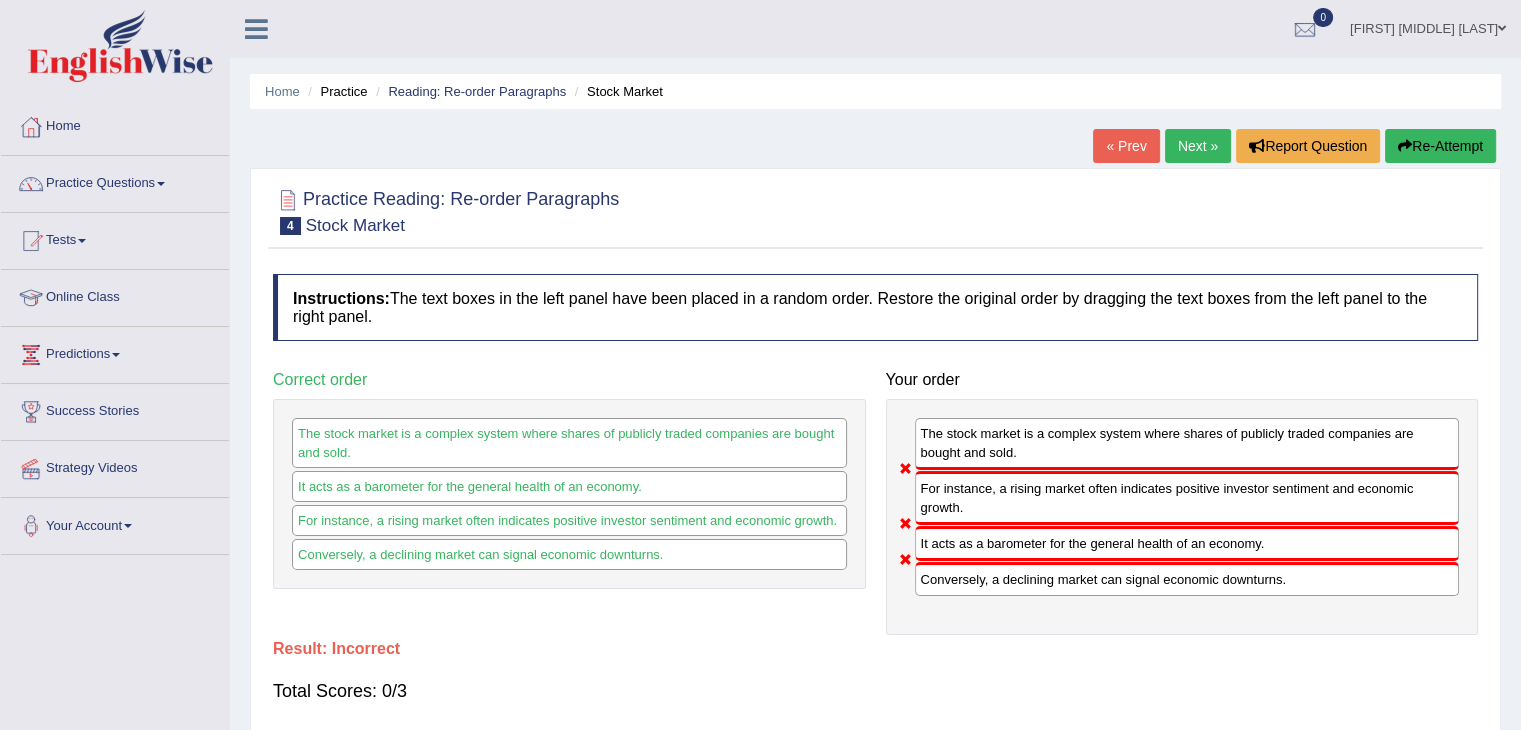 drag, startPoint x: 1199, startPoint y: 481, endPoint x: 1190, endPoint y: 487, distance: 10.816654 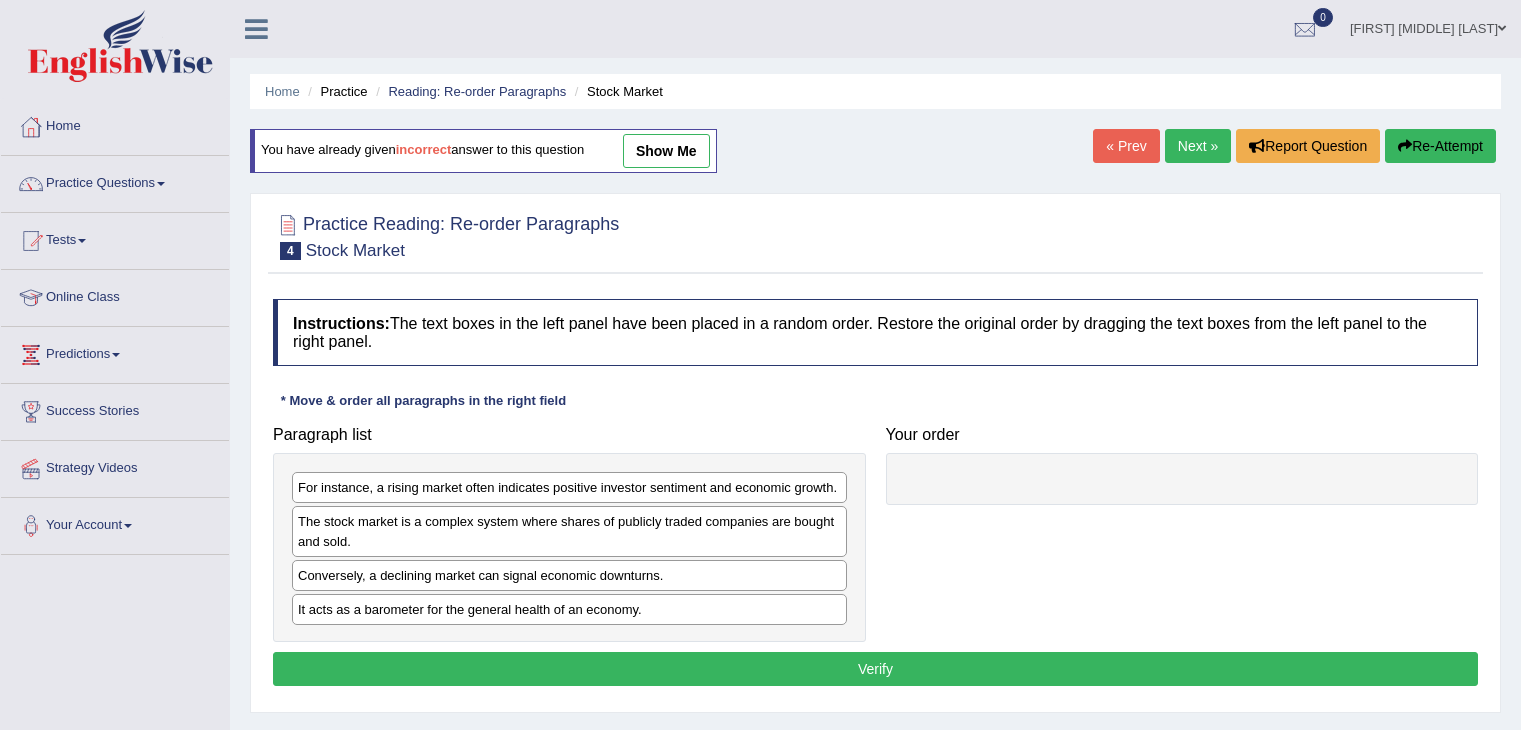 scroll, scrollTop: 0, scrollLeft: 0, axis: both 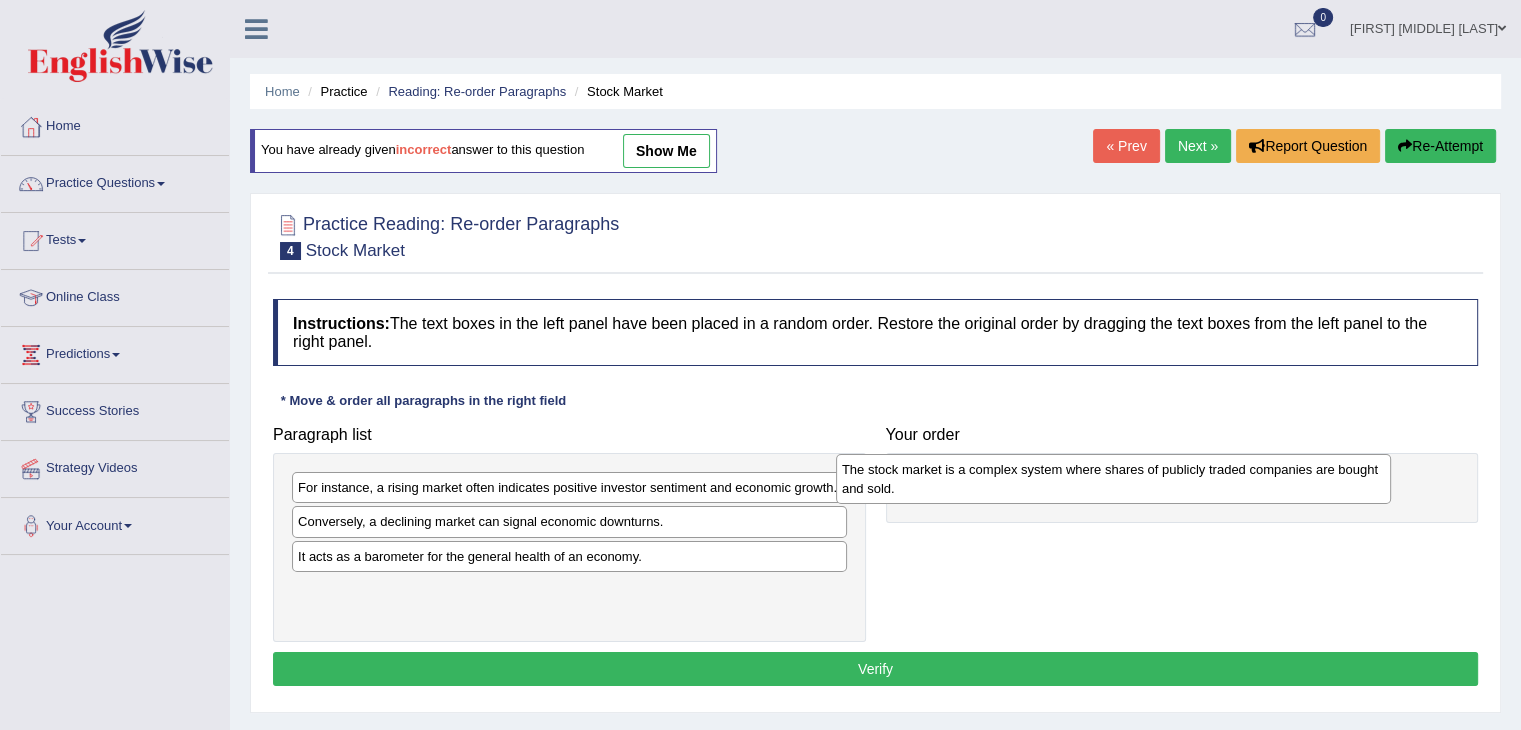 drag, startPoint x: 516, startPoint y: 545, endPoint x: 1061, endPoint y: 491, distance: 547.6687 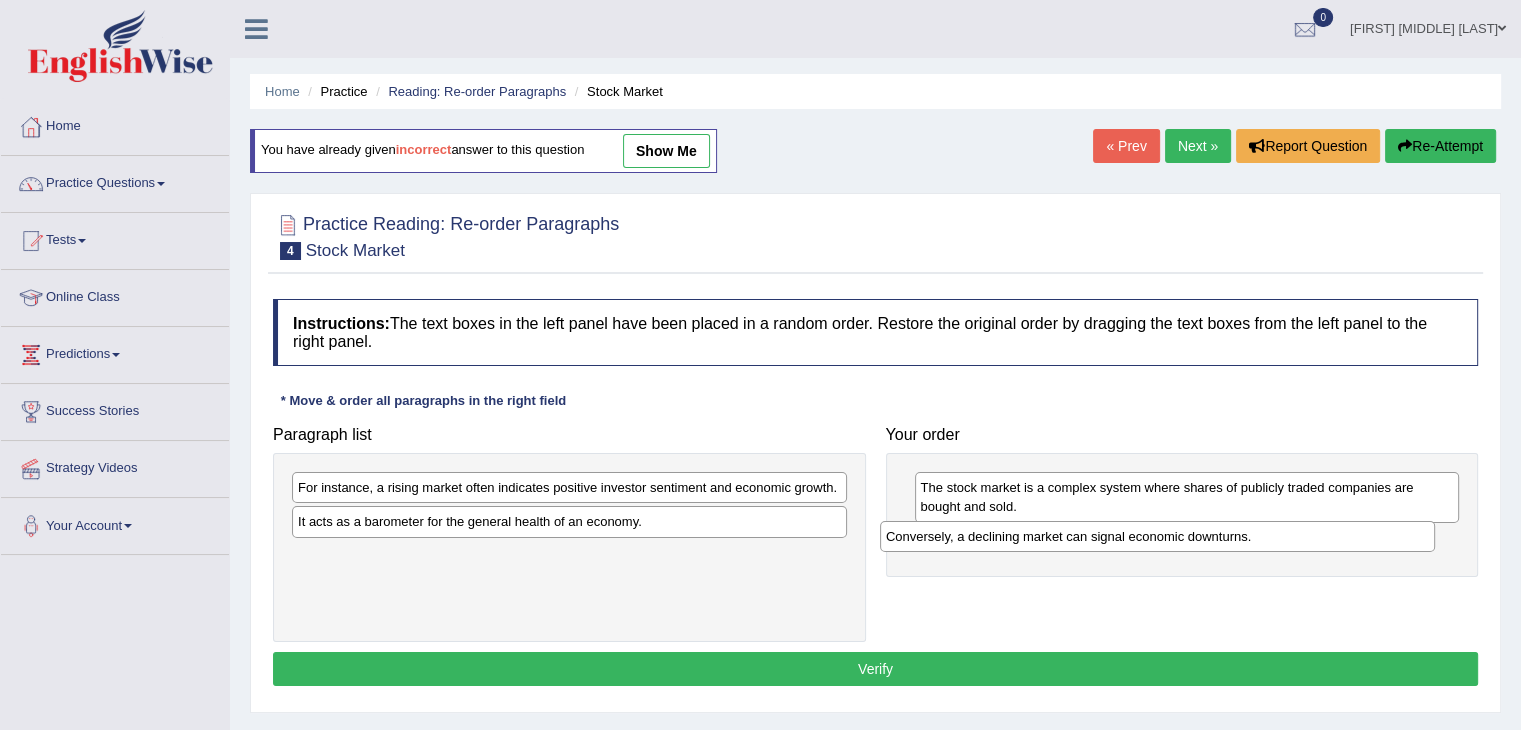 drag, startPoint x: 465, startPoint y: 535, endPoint x: 1024, endPoint y: 548, distance: 559.1511 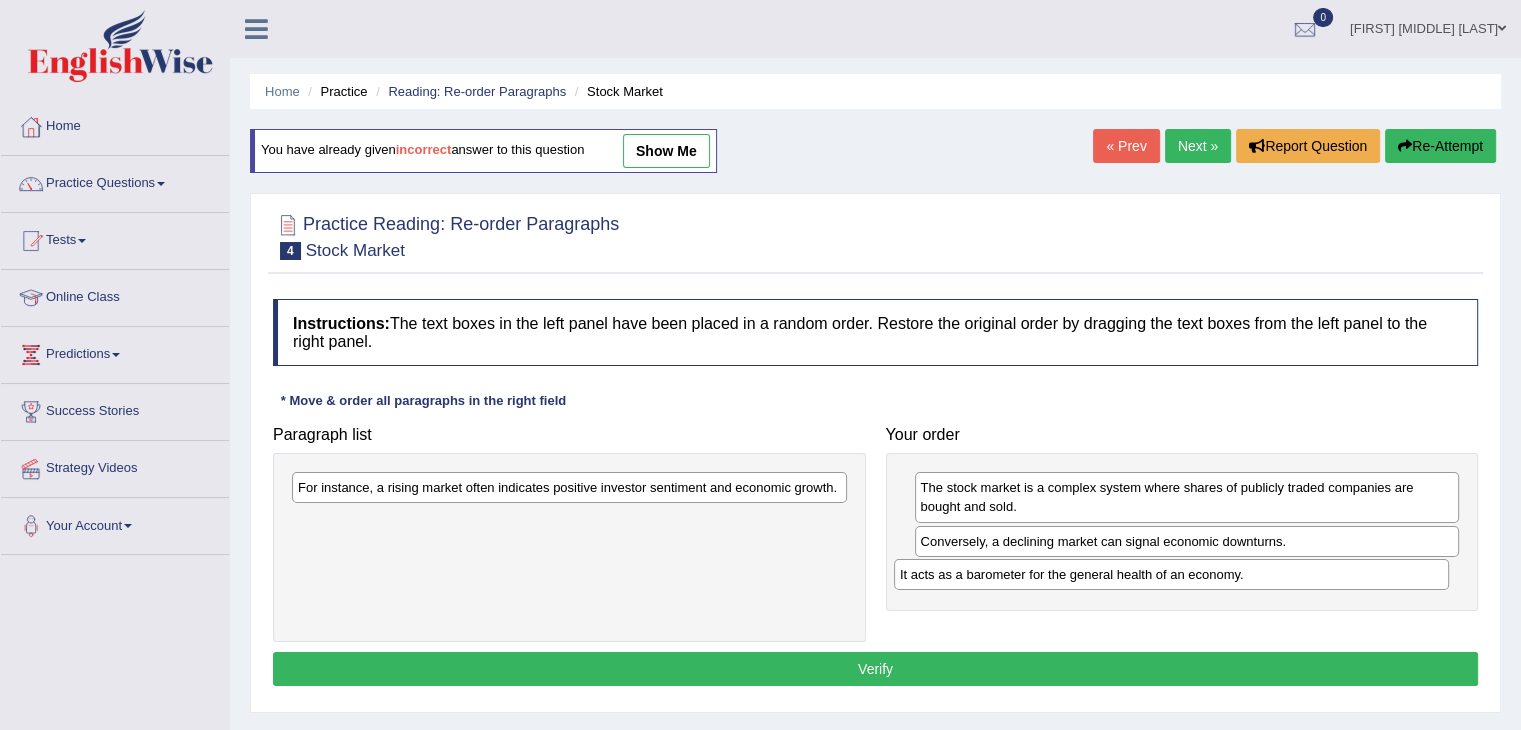 drag, startPoint x: 628, startPoint y: 528, endPoint x: 1232, endPoint y: 581, distance: 606.32086 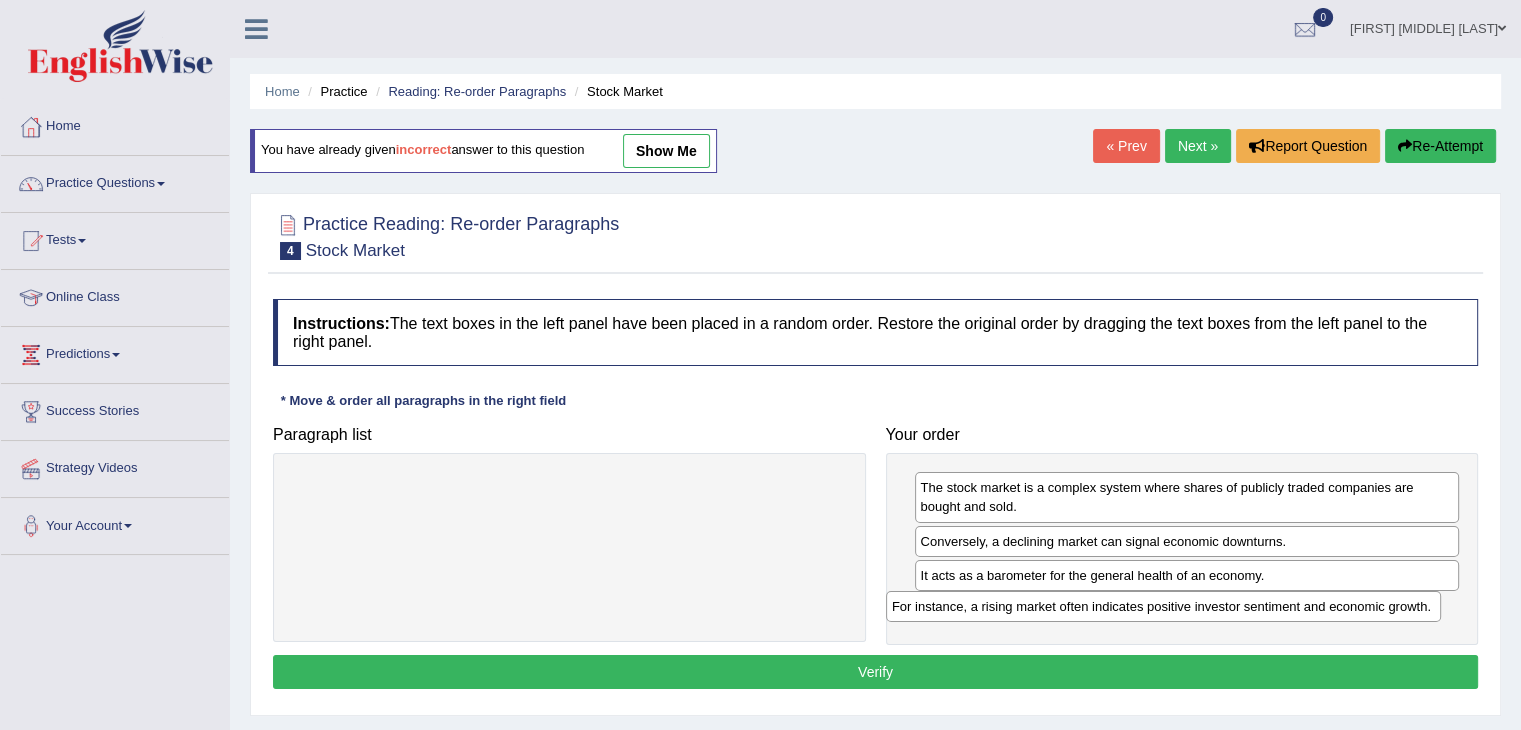 drag, startPoint x: 673, startPoint y: 490, endPoint x: 1267, endPoint y: 609, distance: 605.8028 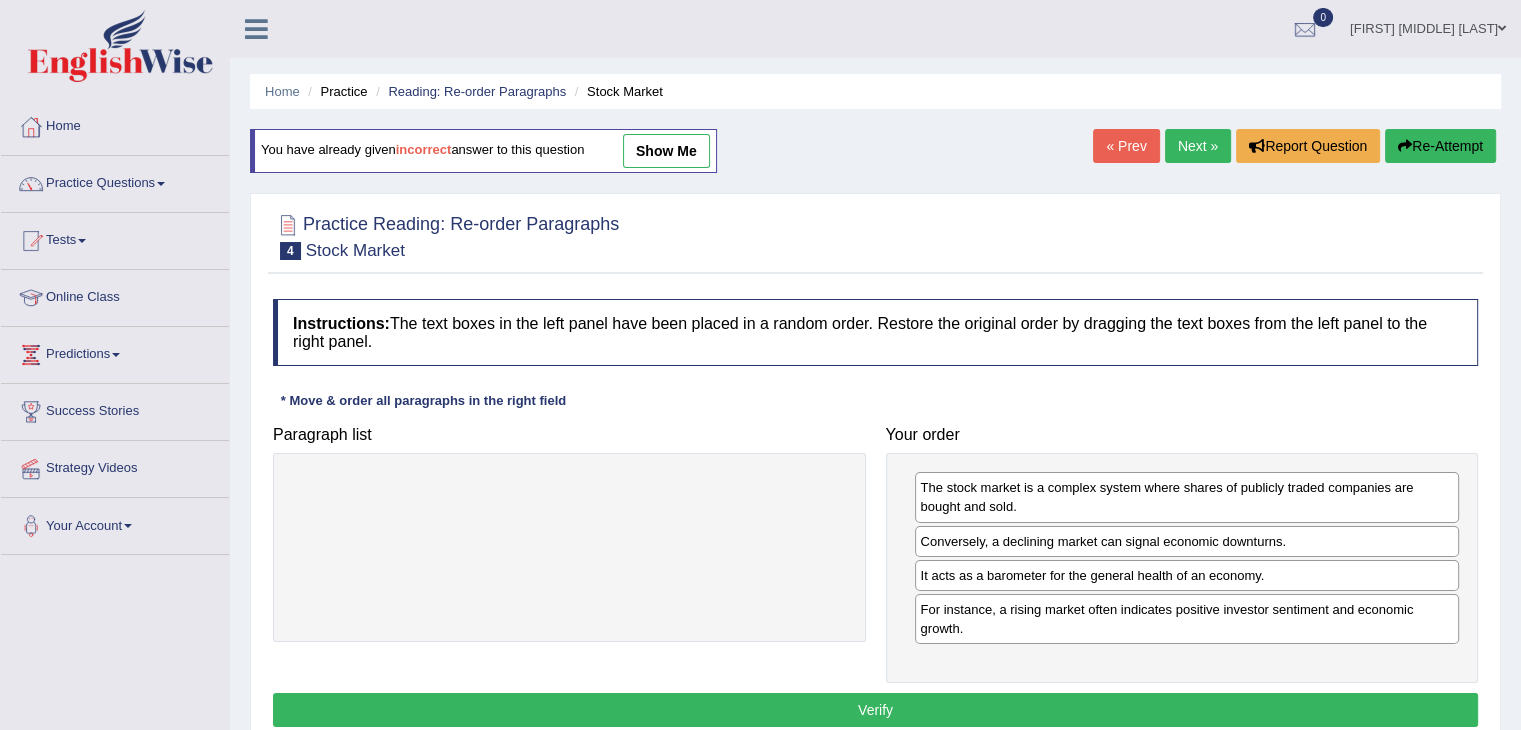 click on "Verify" at bounding box center [875, 710] 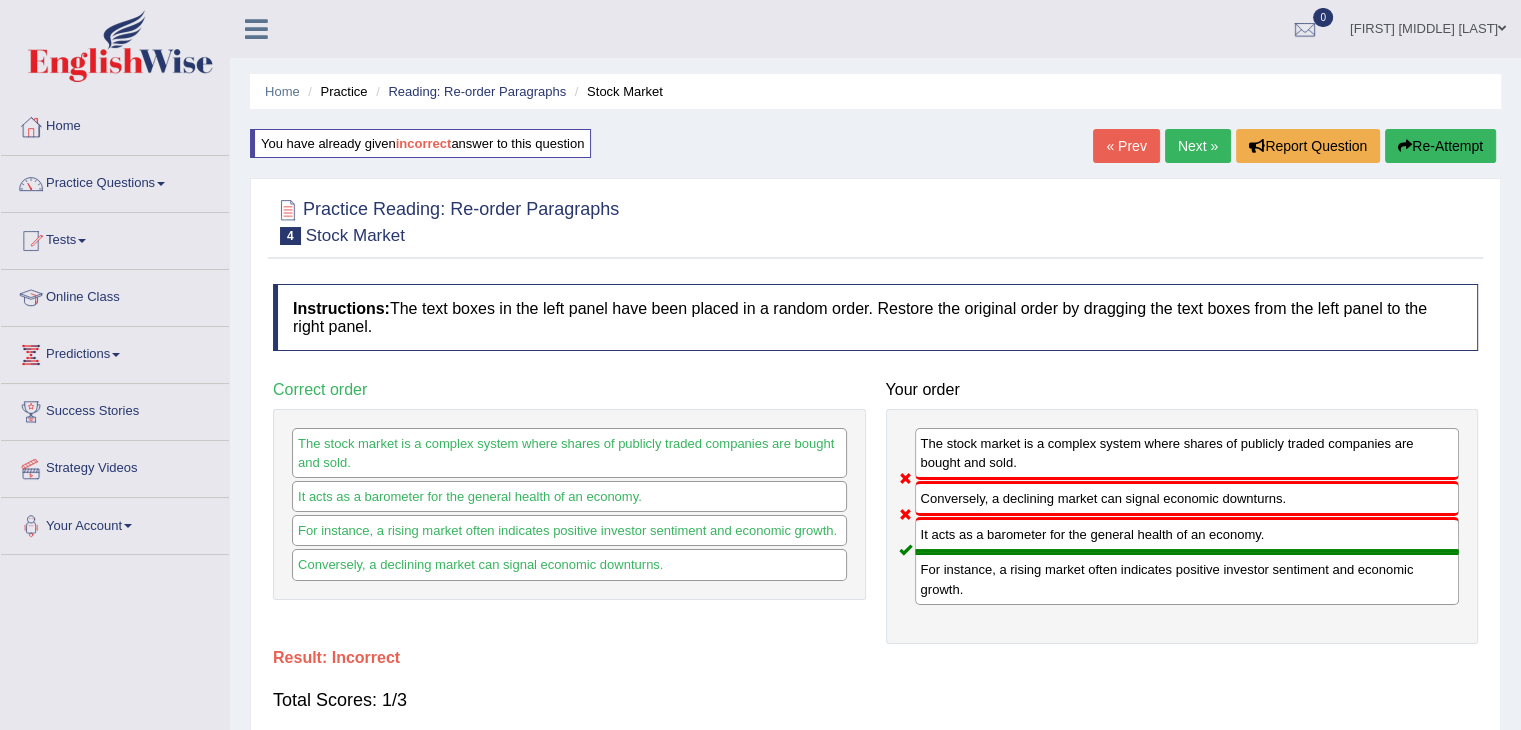 click on "Next »" at bounding box center (1198, 146) 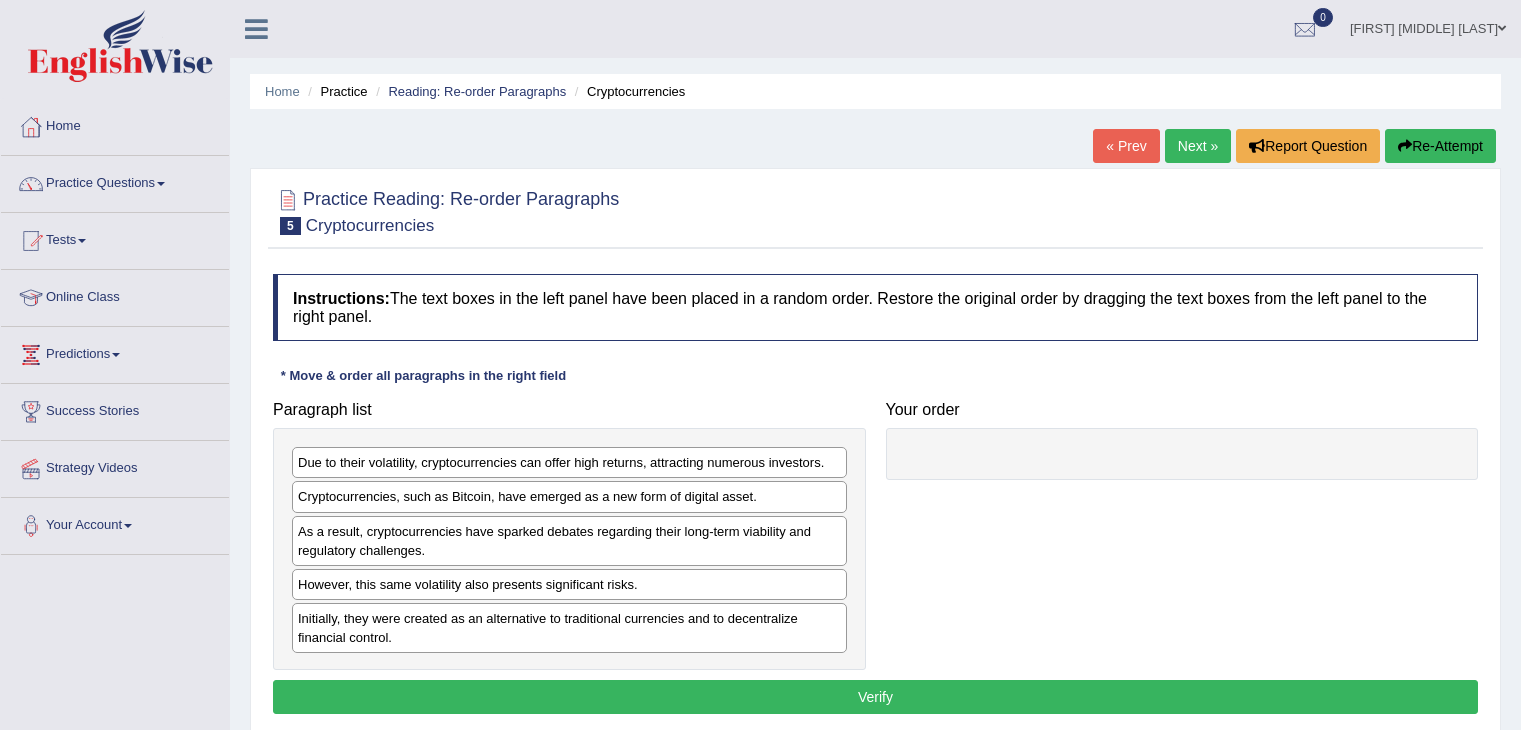 scroll, scrollTop: 0, scrollLeft: 0, axis: both 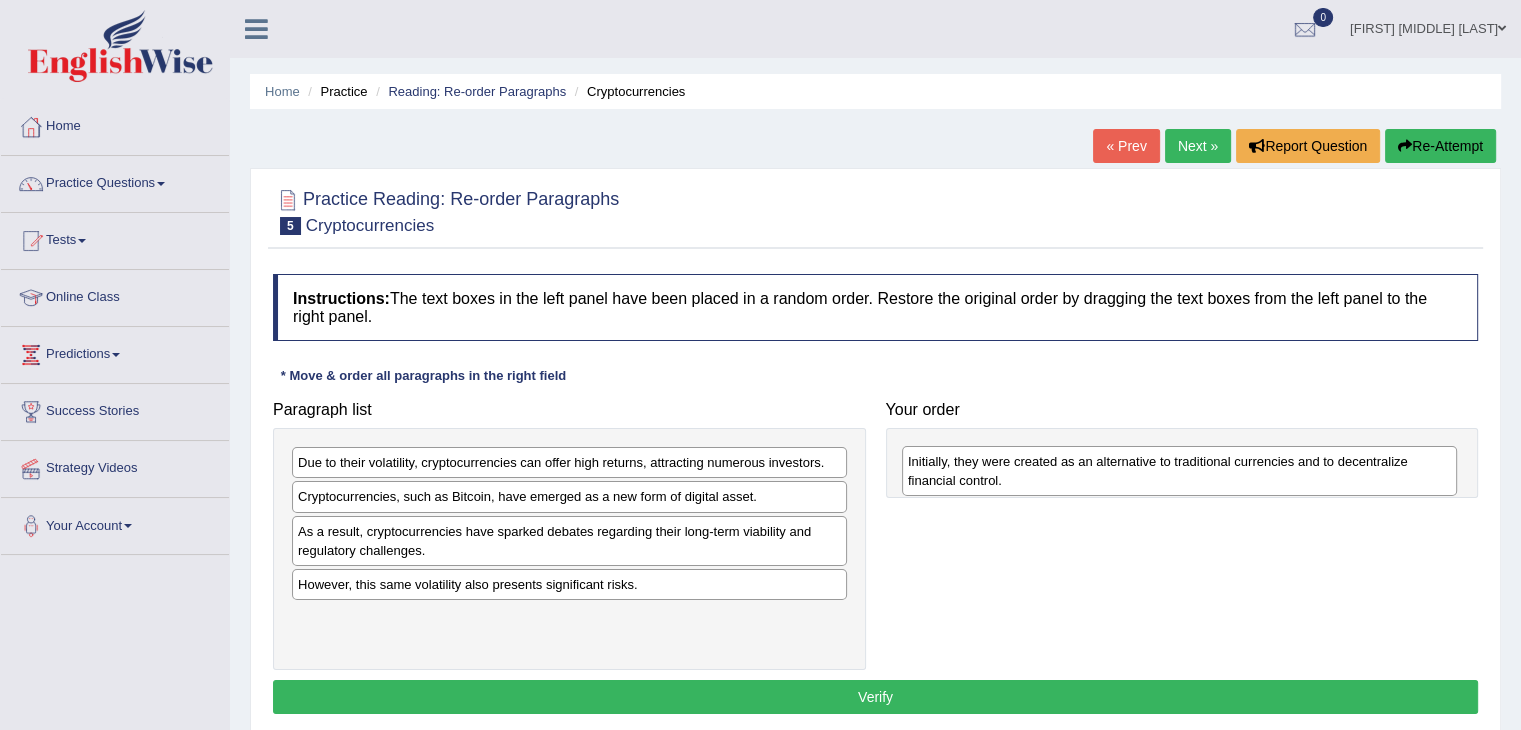 drag, startPoint x: 449, startPoint y: 640, endPoint x: 1038, endPoint y: 472, distance: 612.49084 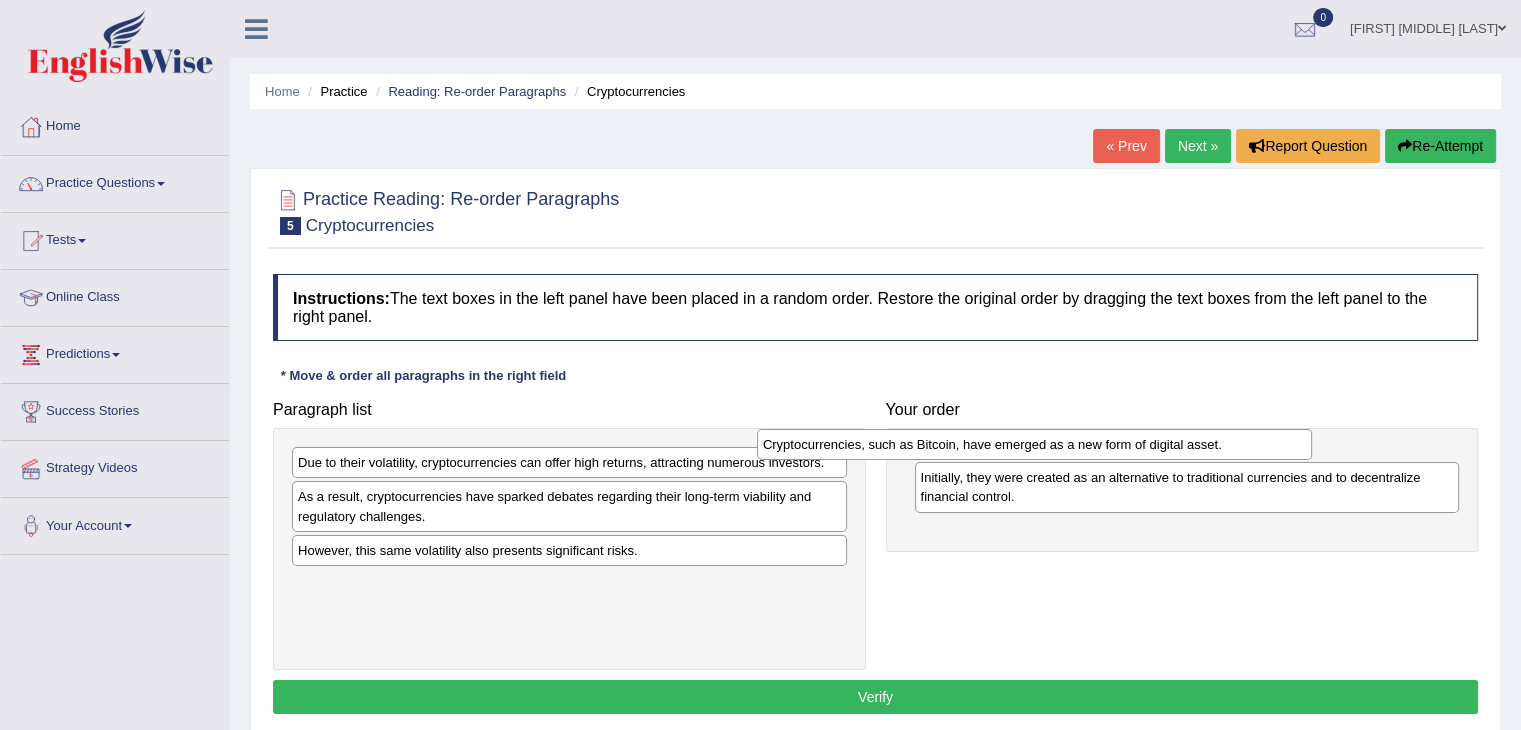 drag, startPoint x: 776, startPoint y: 502, endPoint x: 1282, endPoint y: 447, distance: 508.98035 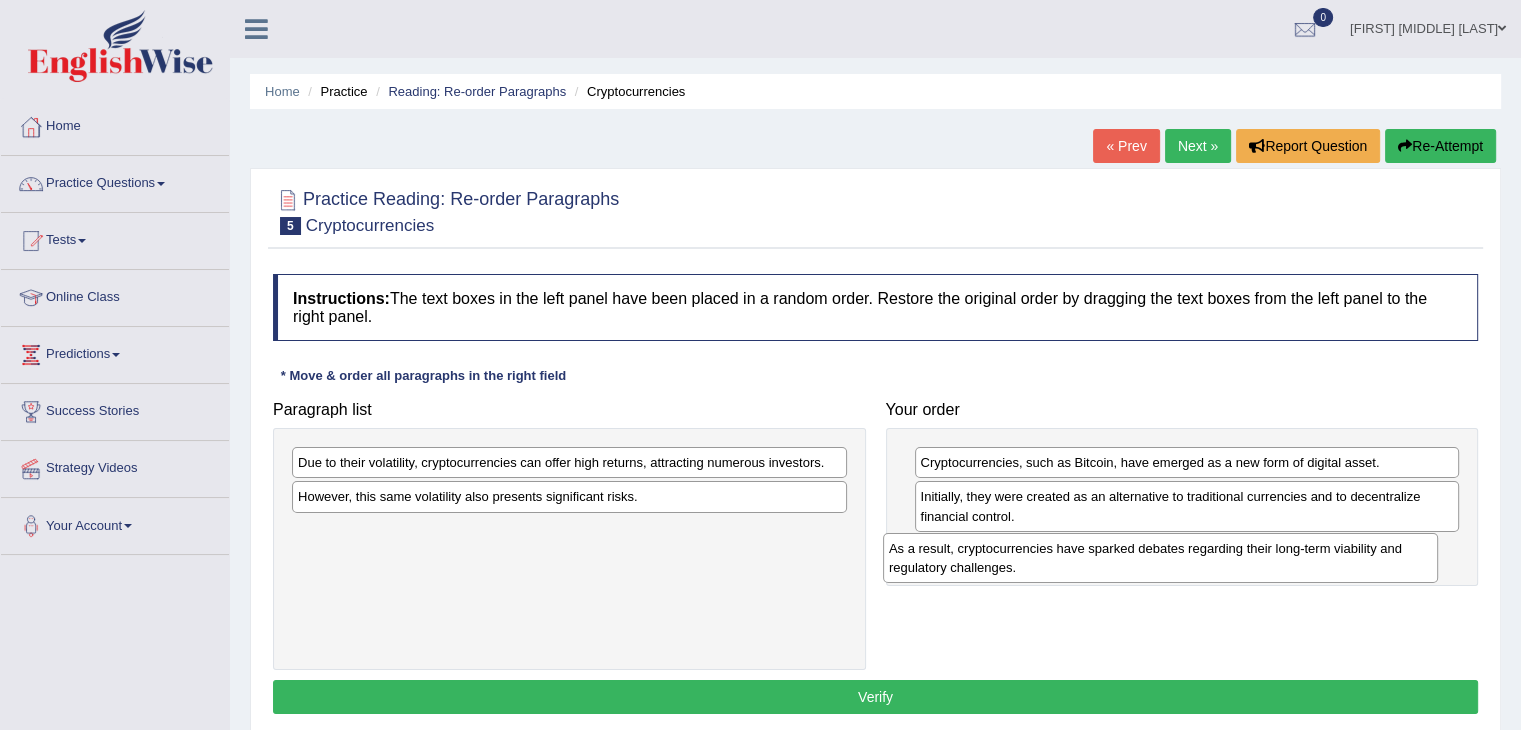 drag, startPoint x: 659, startPoint y: 518, endPoint x: 1250, endPoint y: 570, distance: 593.28326 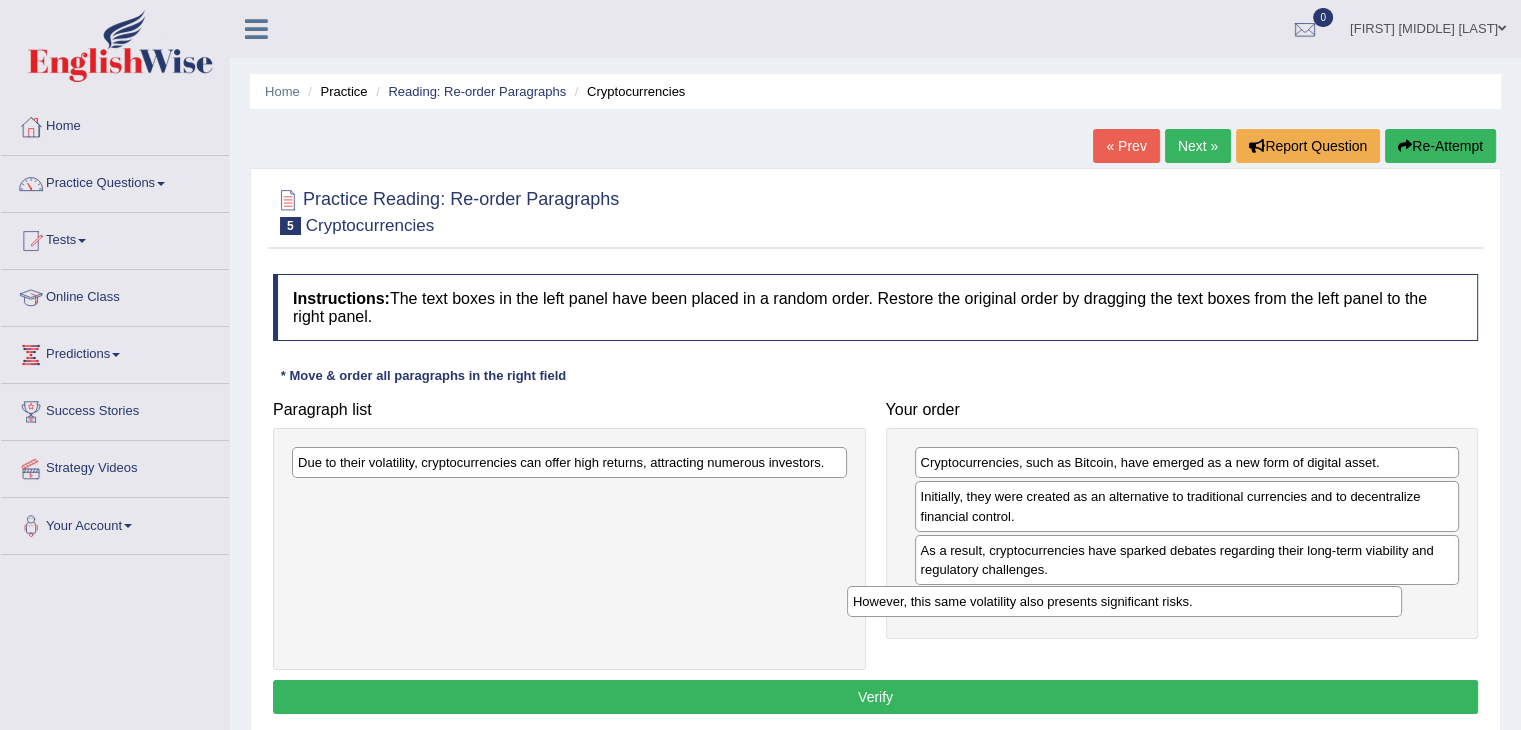 drag, startPoint x: 646, startPoint y: 501, endPoint x: 1201, endPoint y: 606, distance: 564.8451 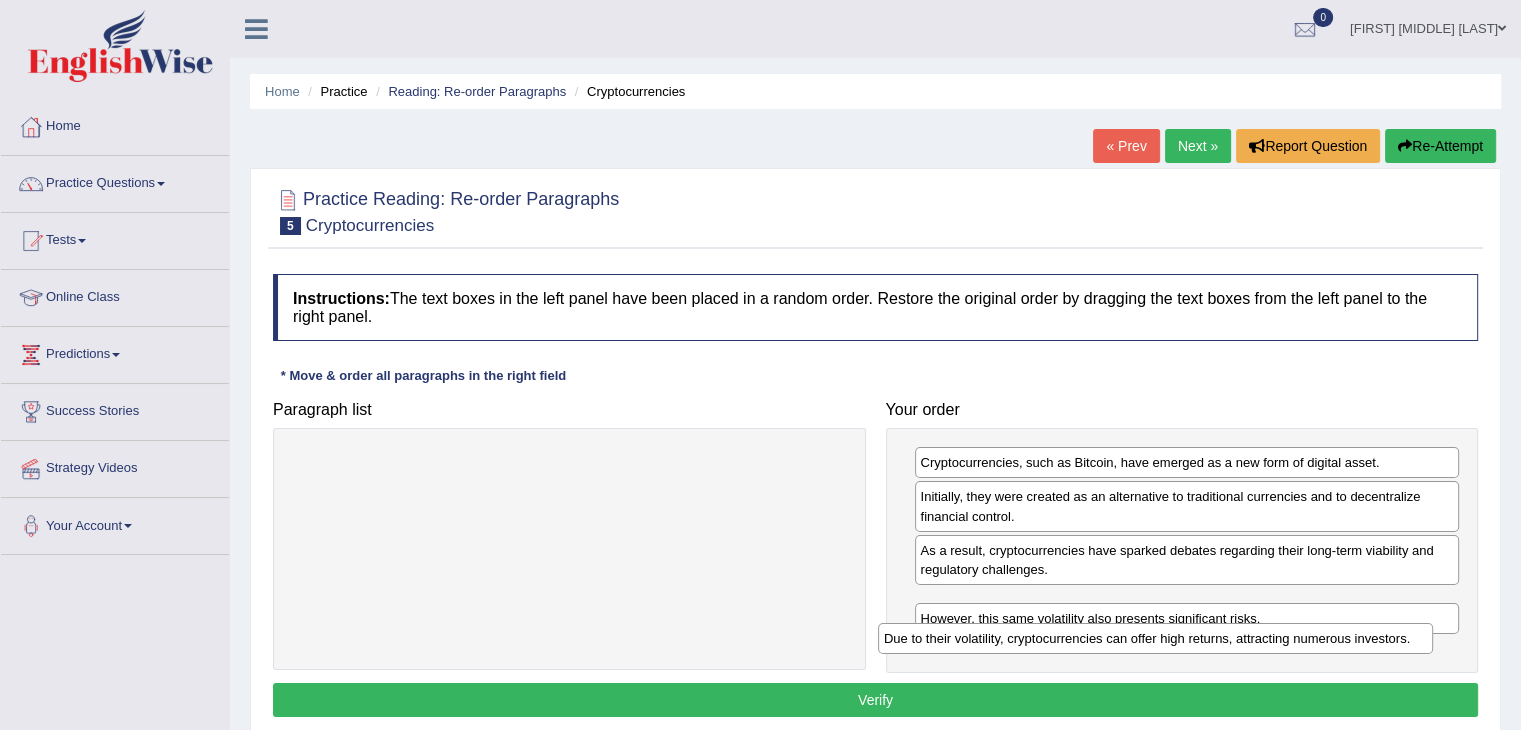 drag, startPoint x: 716, startPoint y: 469, endPoint x: 1358, endPoint y: 645, distance: 665.6876 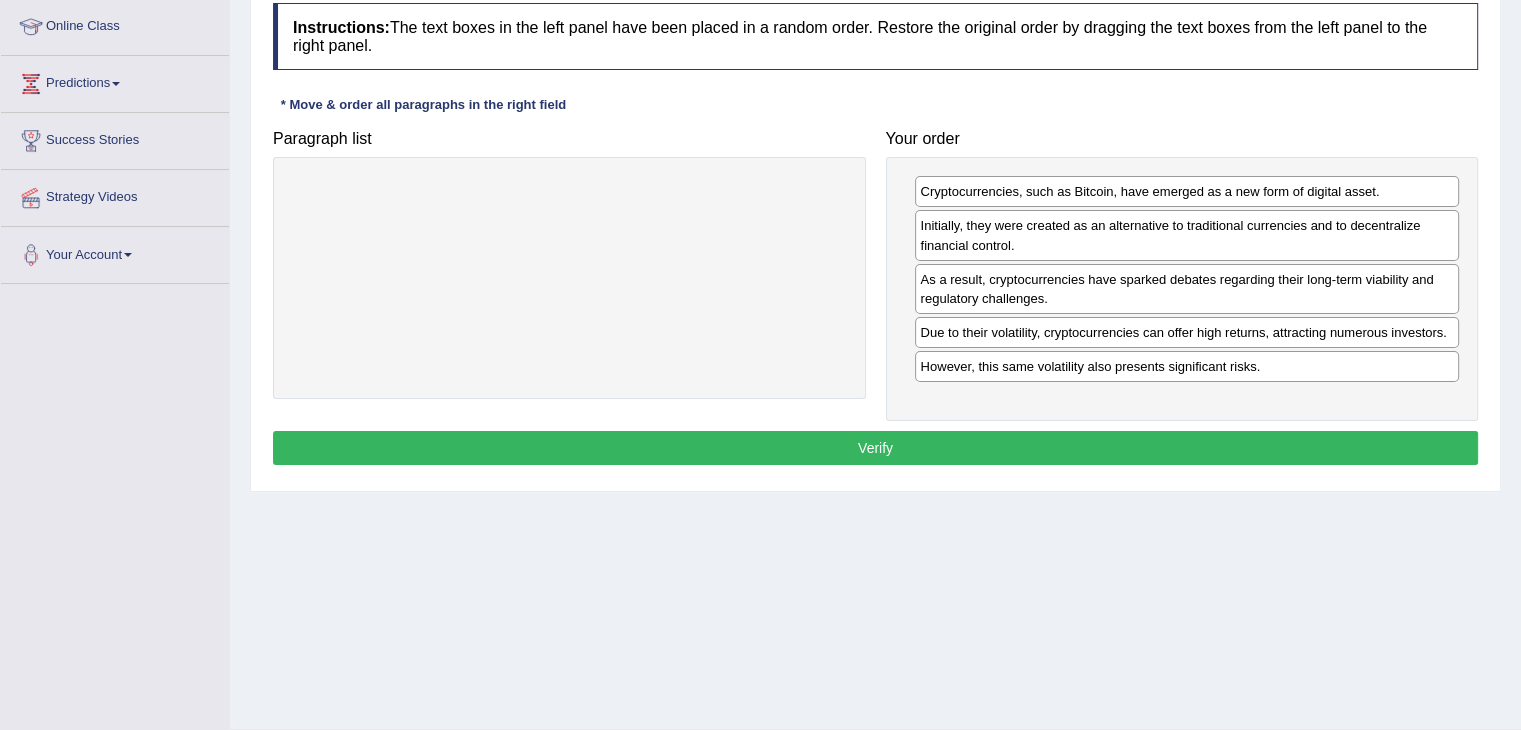 scroll, scrollTop: 320, scrollLeft: 0, axis: vertical 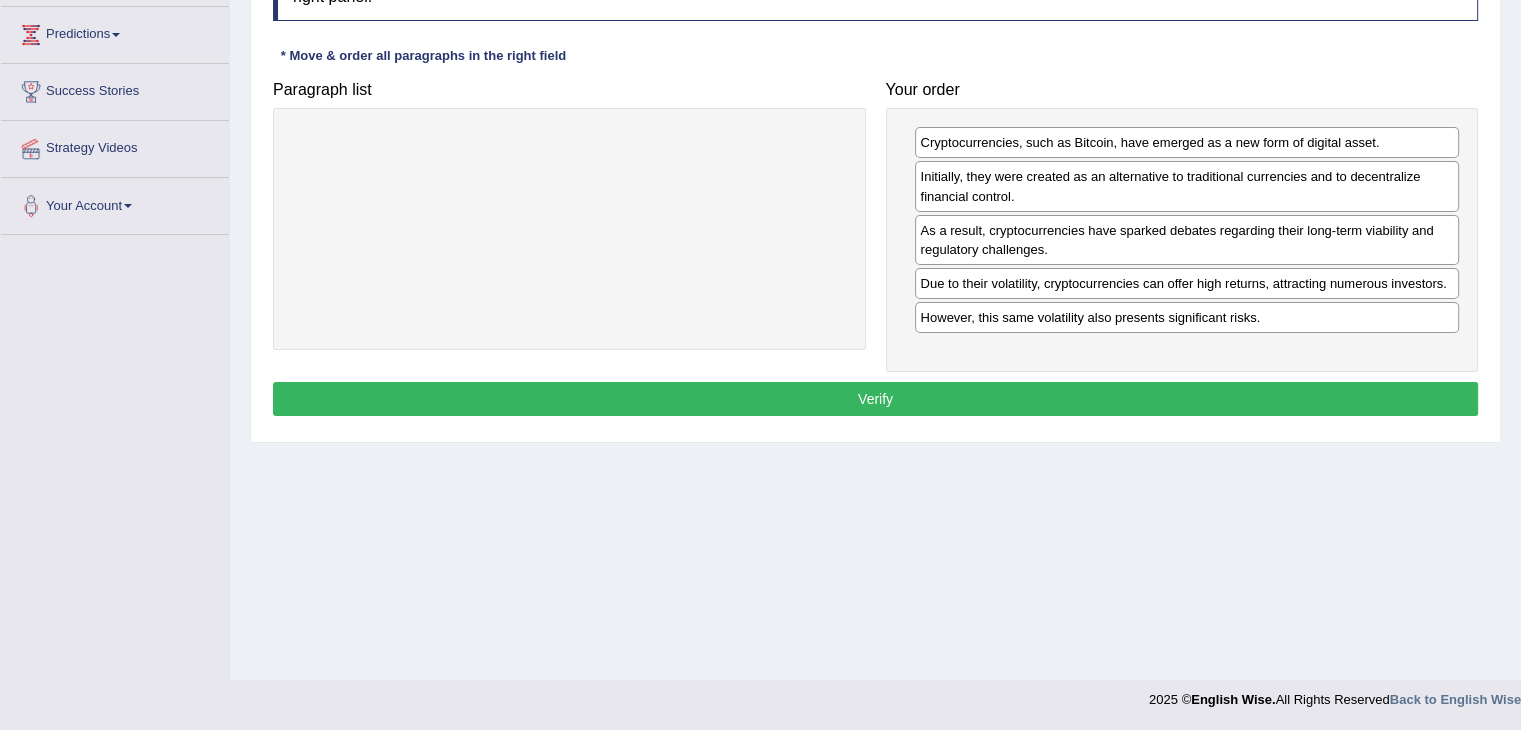 click on "Verify" at bounding box center (875, 399) 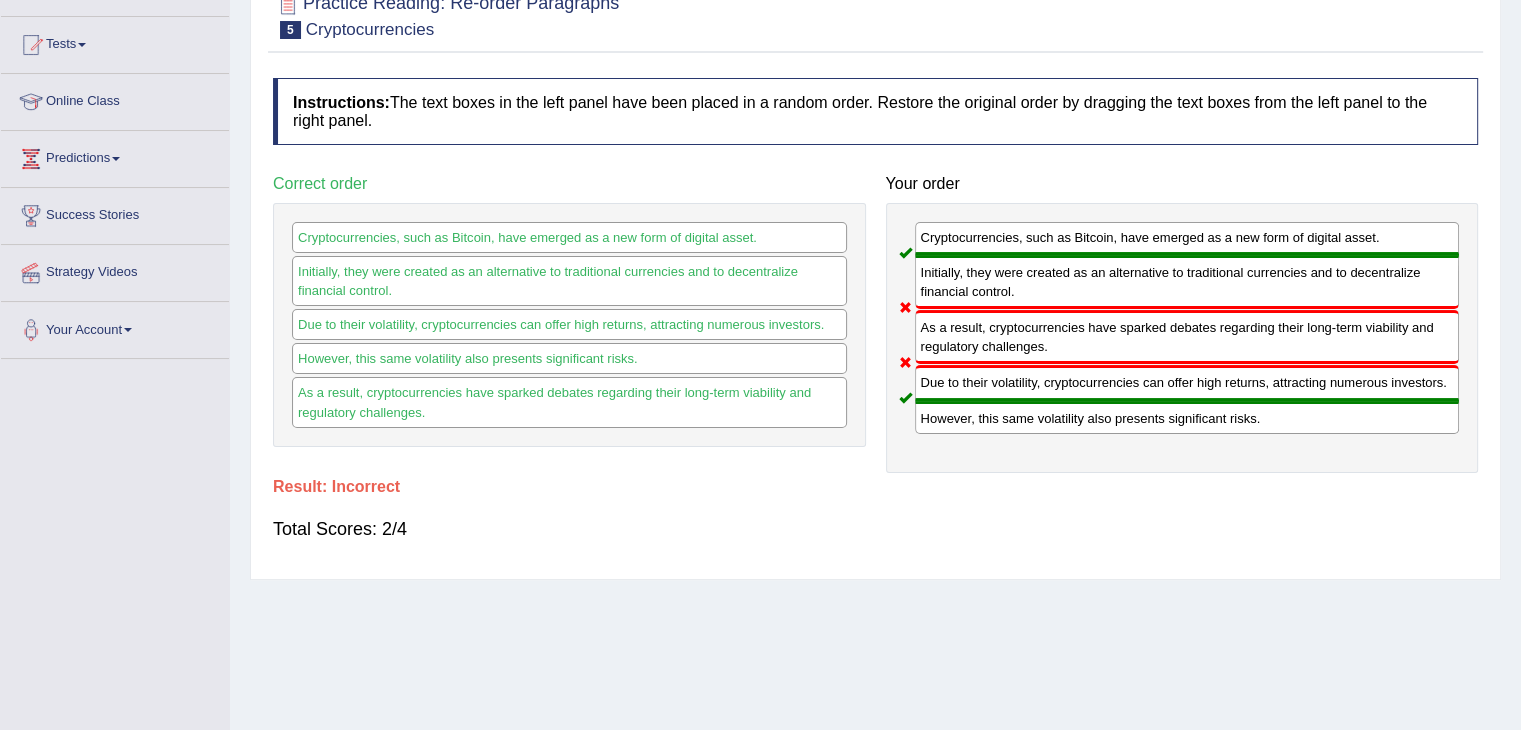 scroll, scrollTop: 20, scrollLeft: 0, axis: vertical 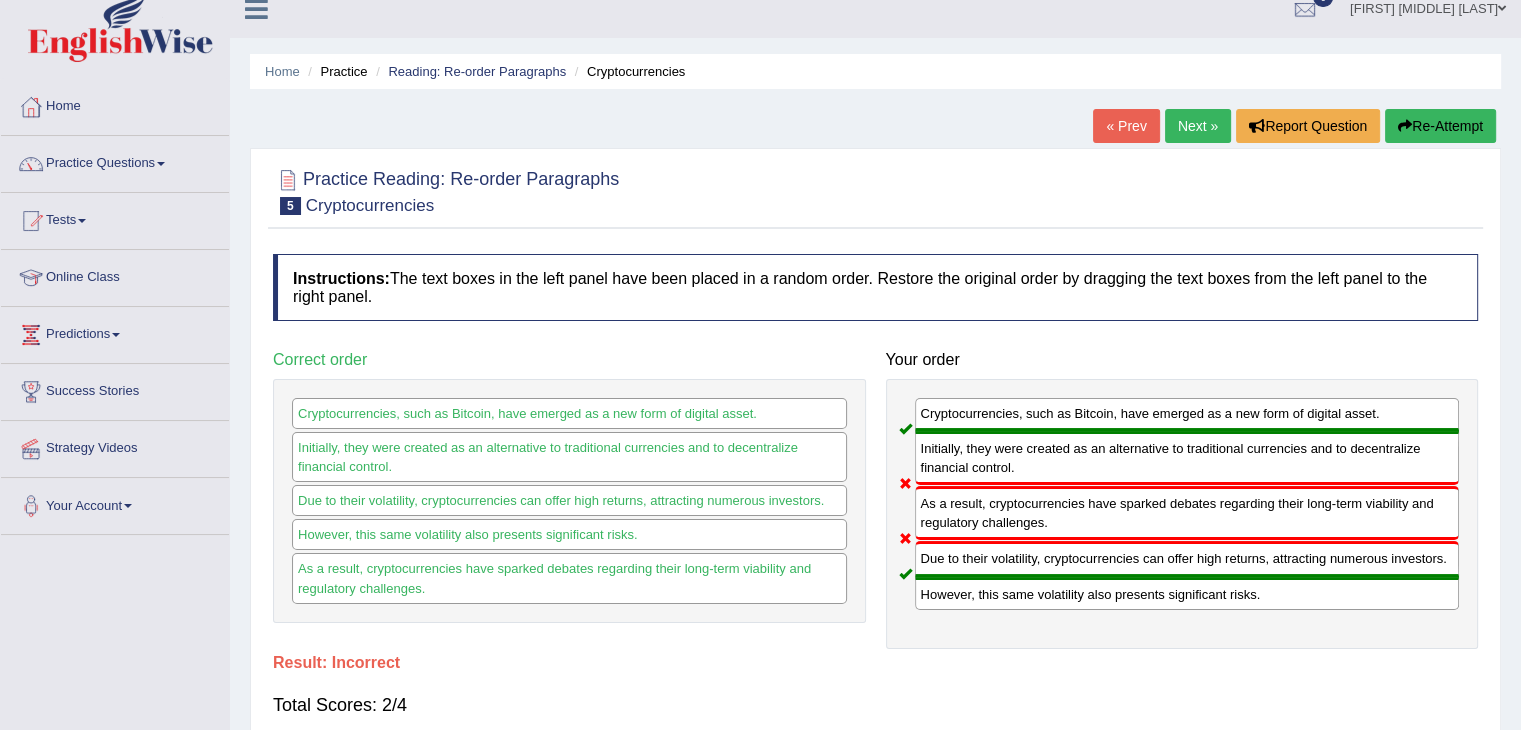 click on "Next »" at bounding box center (1198, 126) 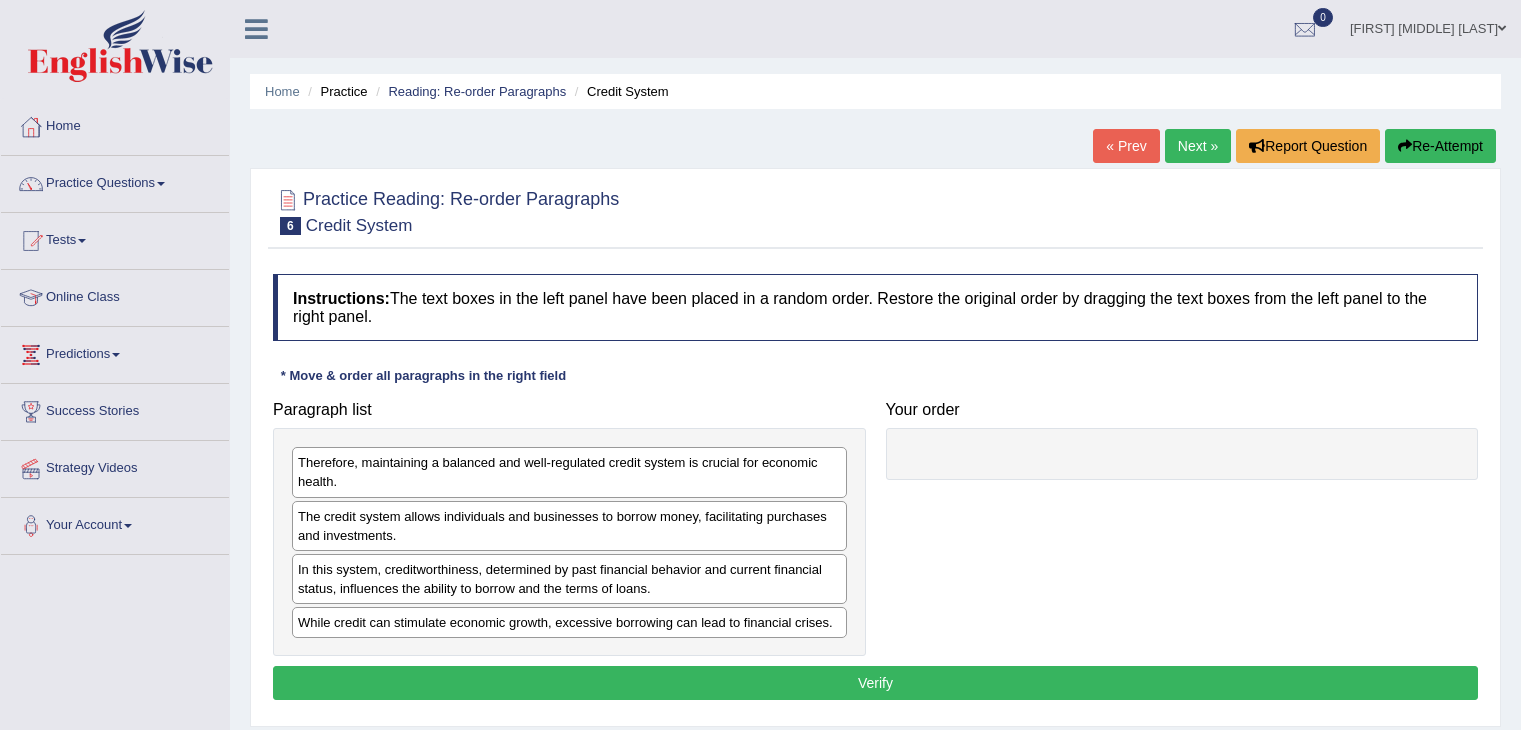 scroll, scrollTop: 0, scrollLeft: 0, axis: both 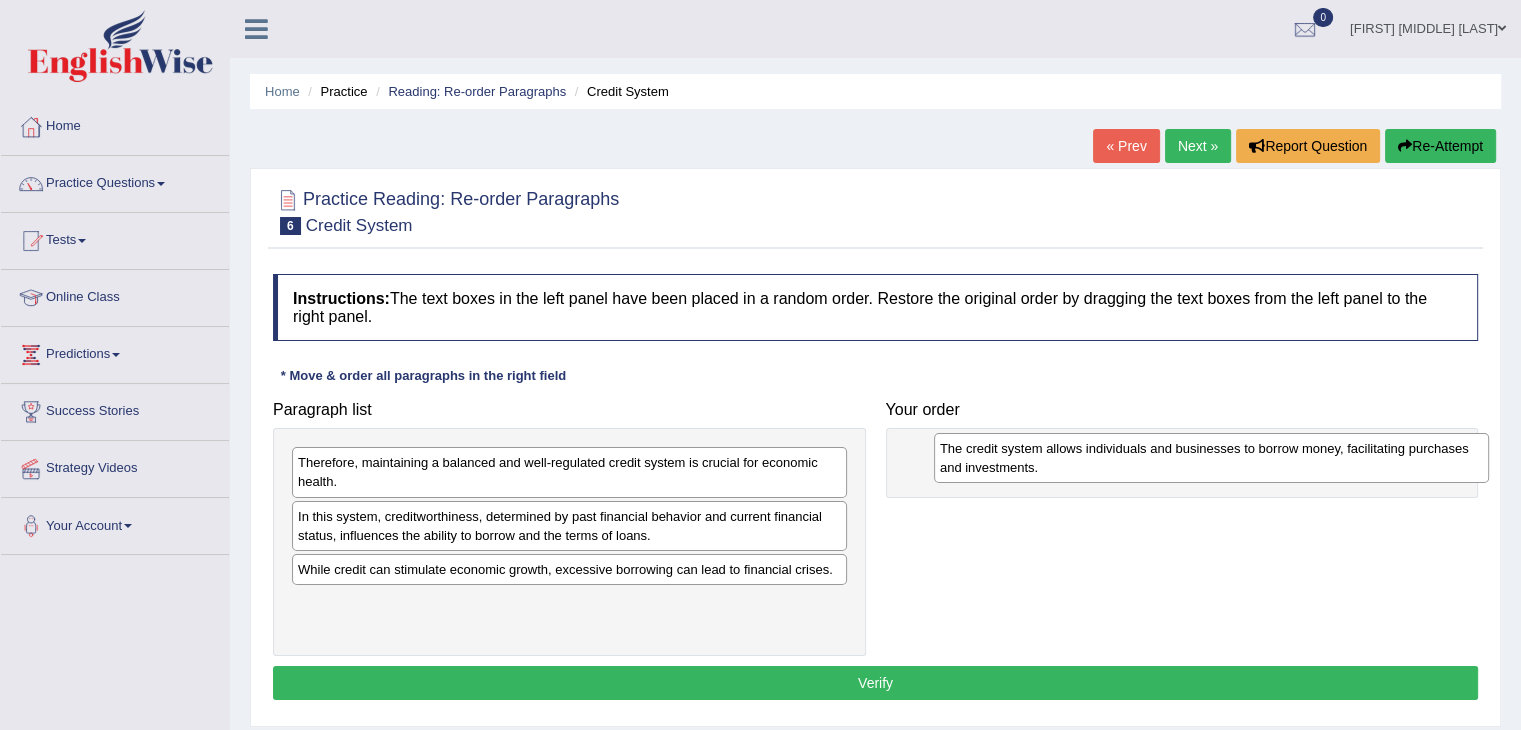 drag, startPoint x: 573, startPoint y: 532, endPoint x: 1215, endPoint y: 465, distance: 645.48663 